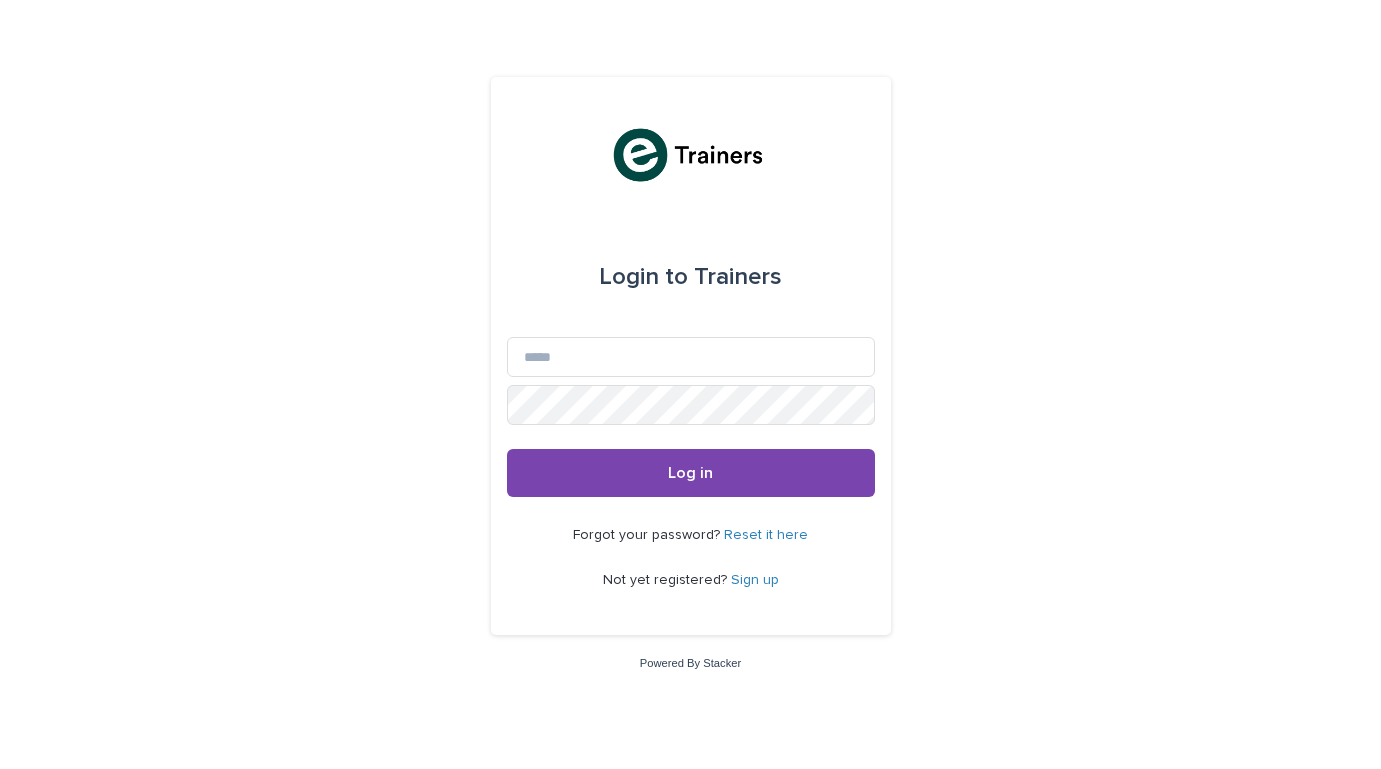 scroll, scrollTop: 0, scrollLeft: 0, axis: both 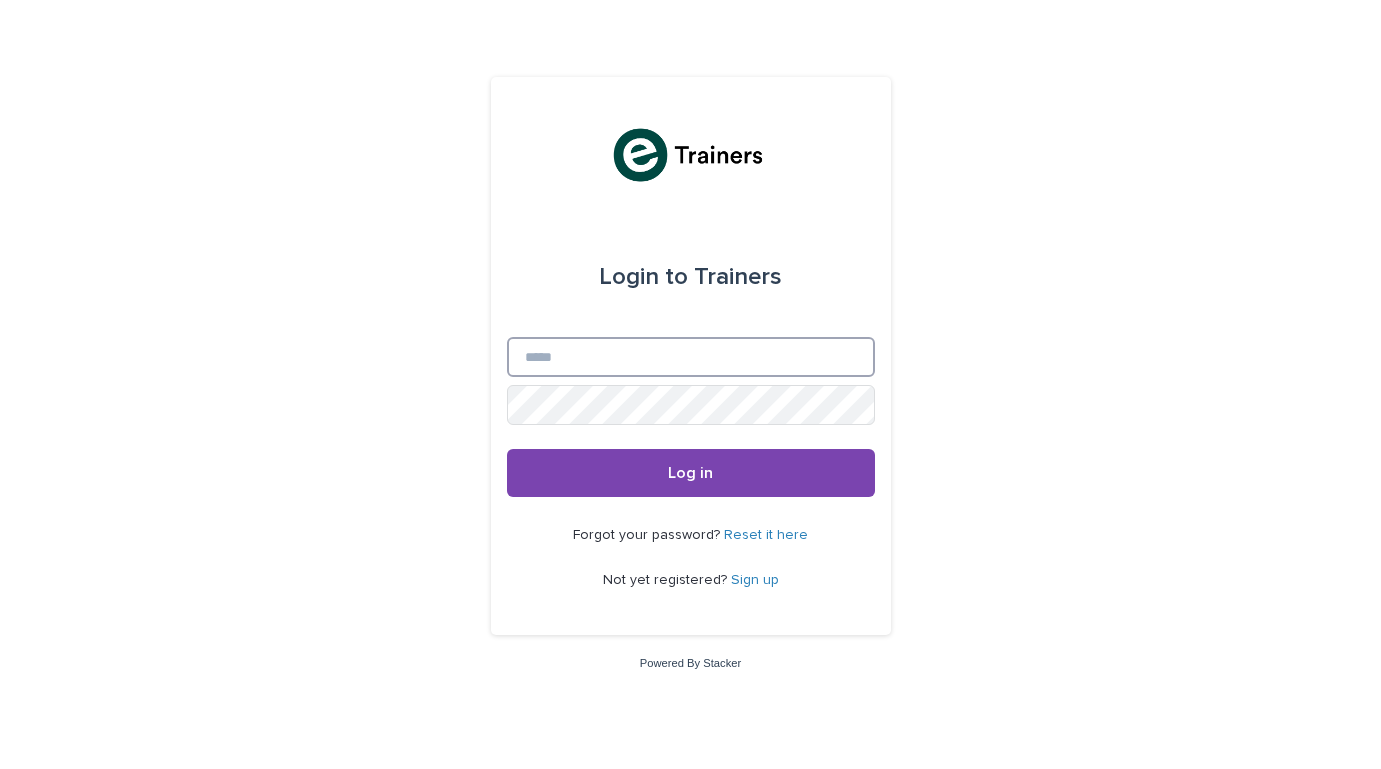 type on "**********" 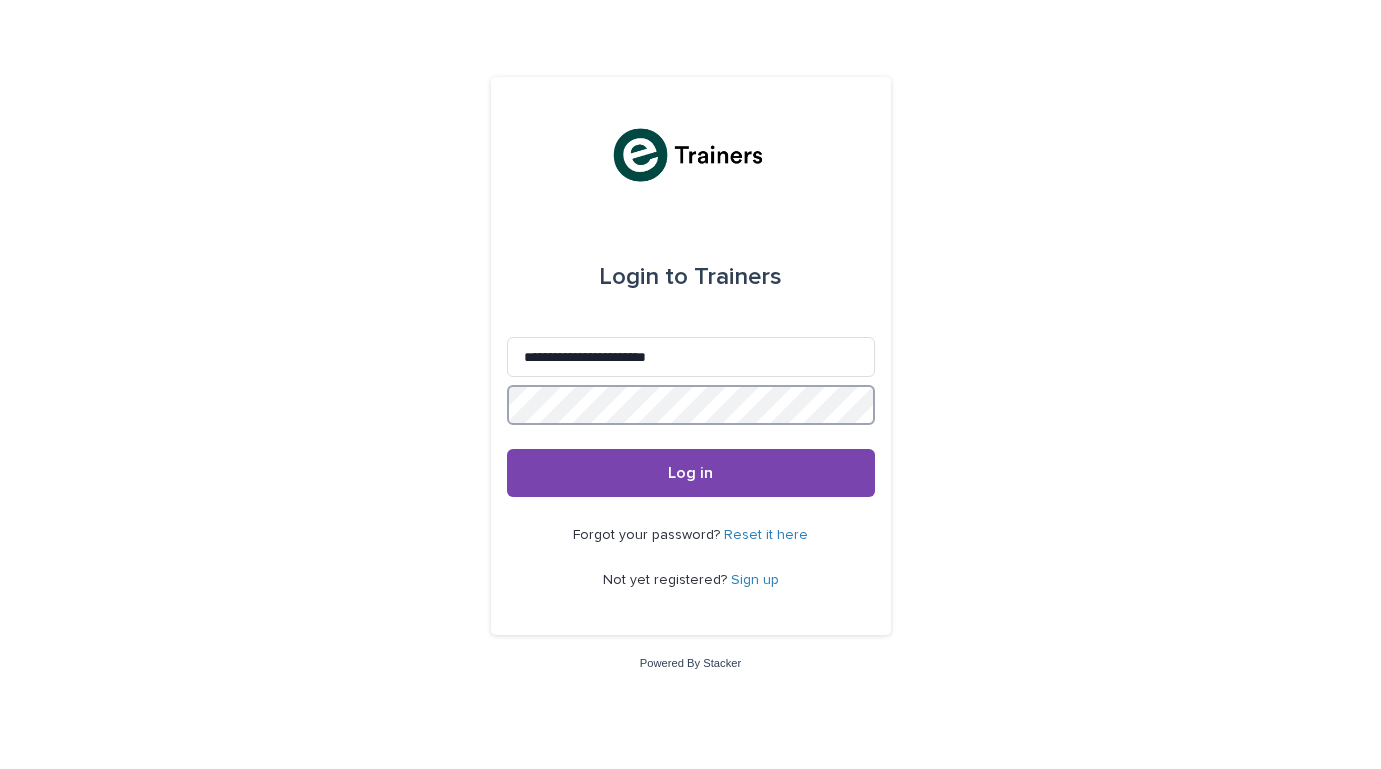 click on "Log in" at bounding box center [691, 473] 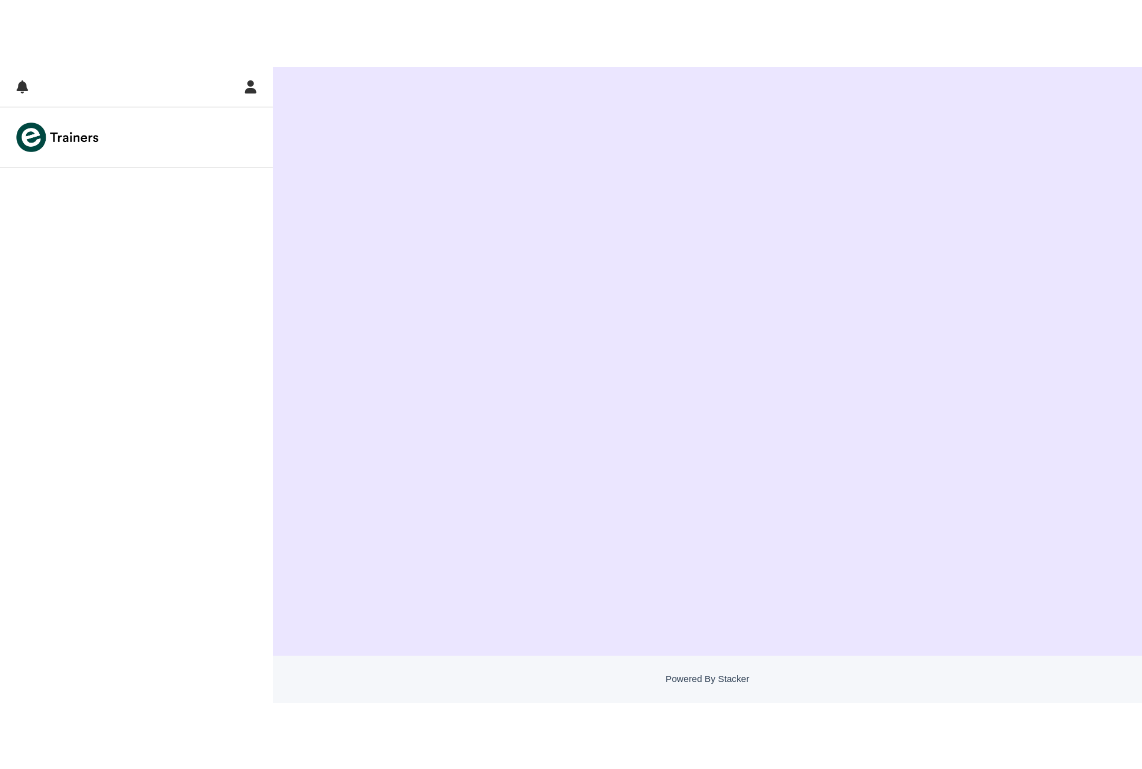 scroll, scrollTop: 0, scrollLeft: 0, axis: both 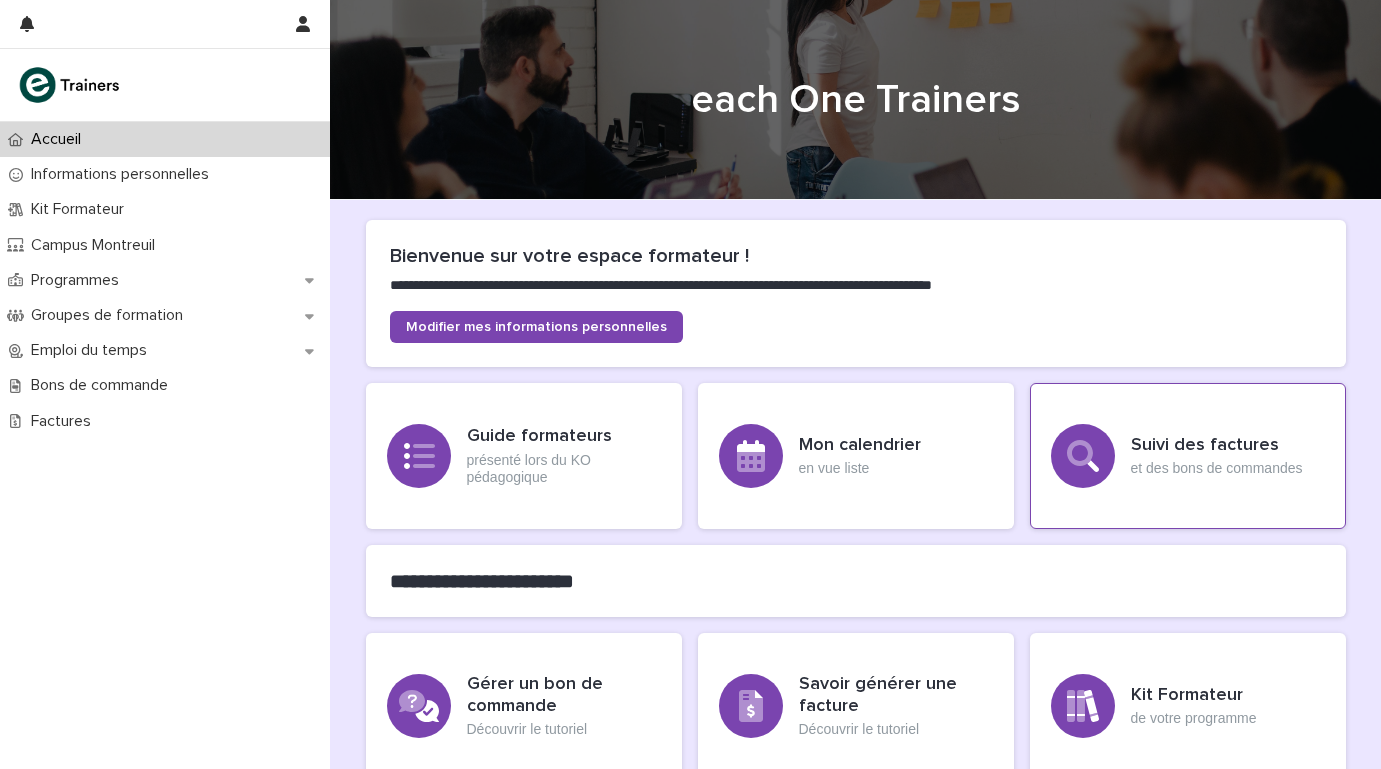 click on "Suivi des factures" at bounding box center [1217, 446] 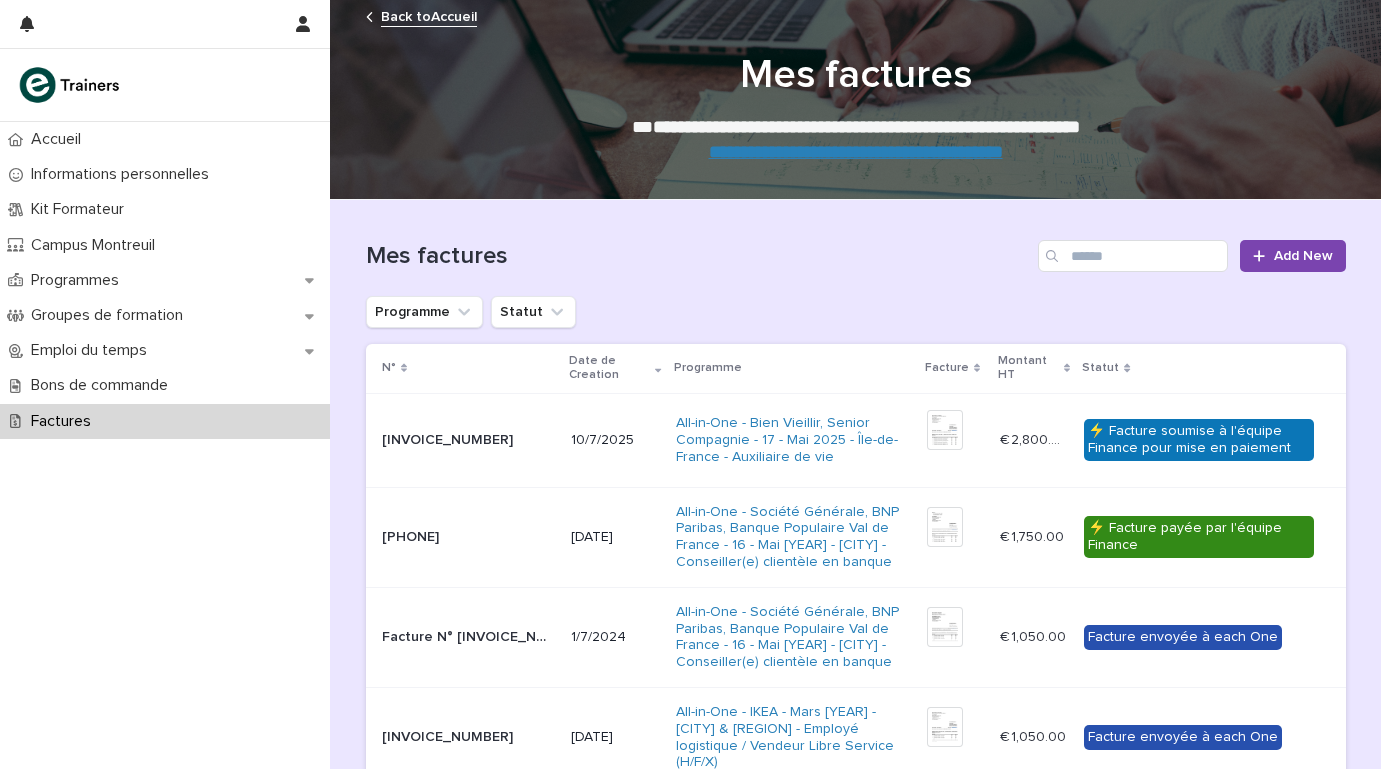 click on "⚡ Facture soumise à l'équipe Finance pour mise en paiement" at bounding box center [1198, 440] 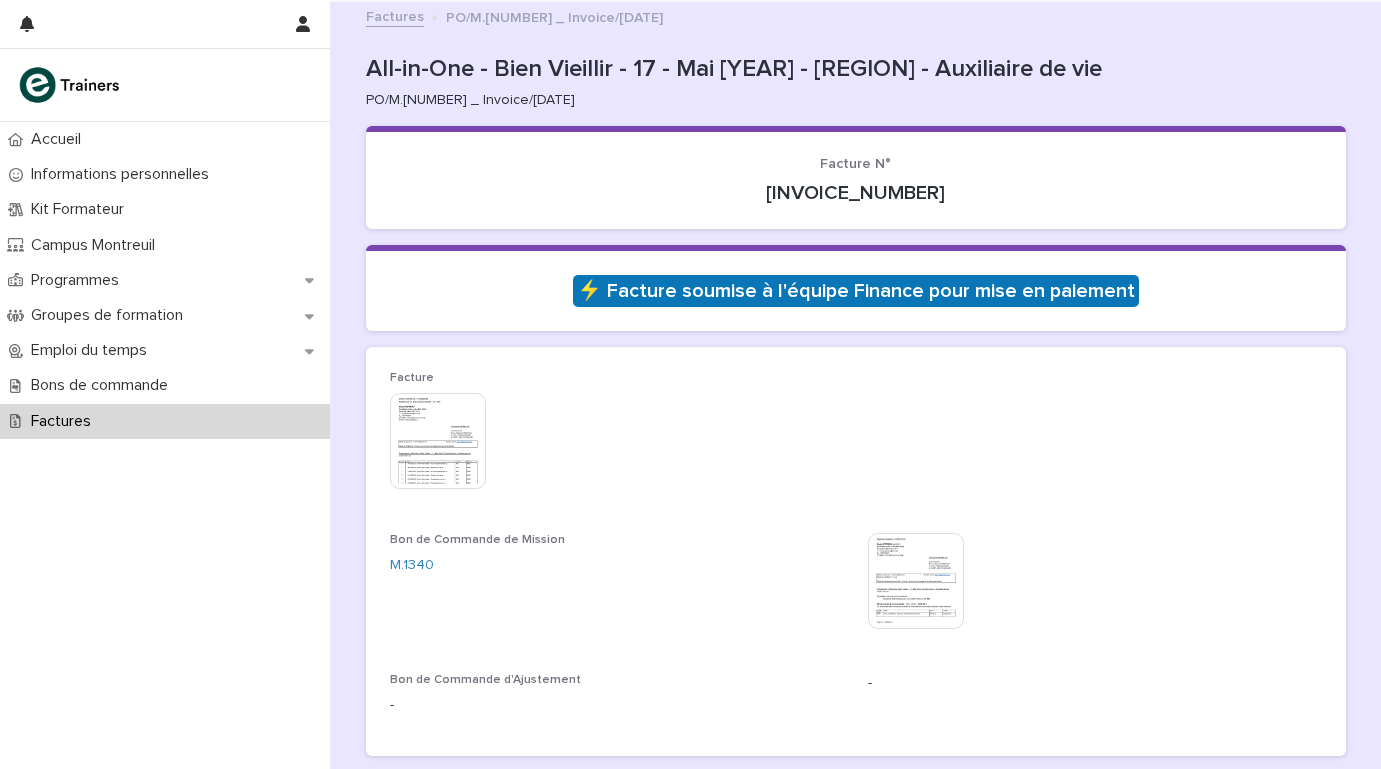 click at bounding box center (438, 441) 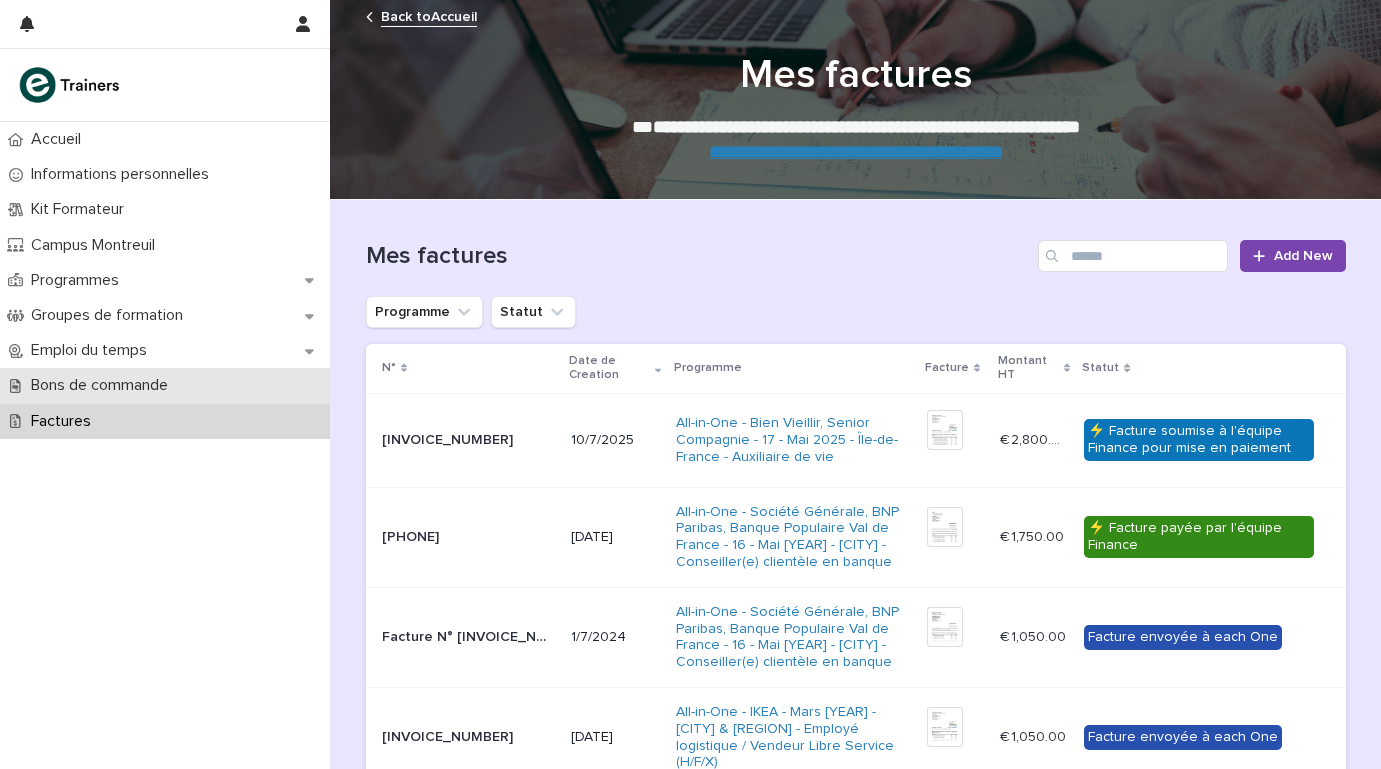 click on "Bons de commande" at bounding box center (103, 385) 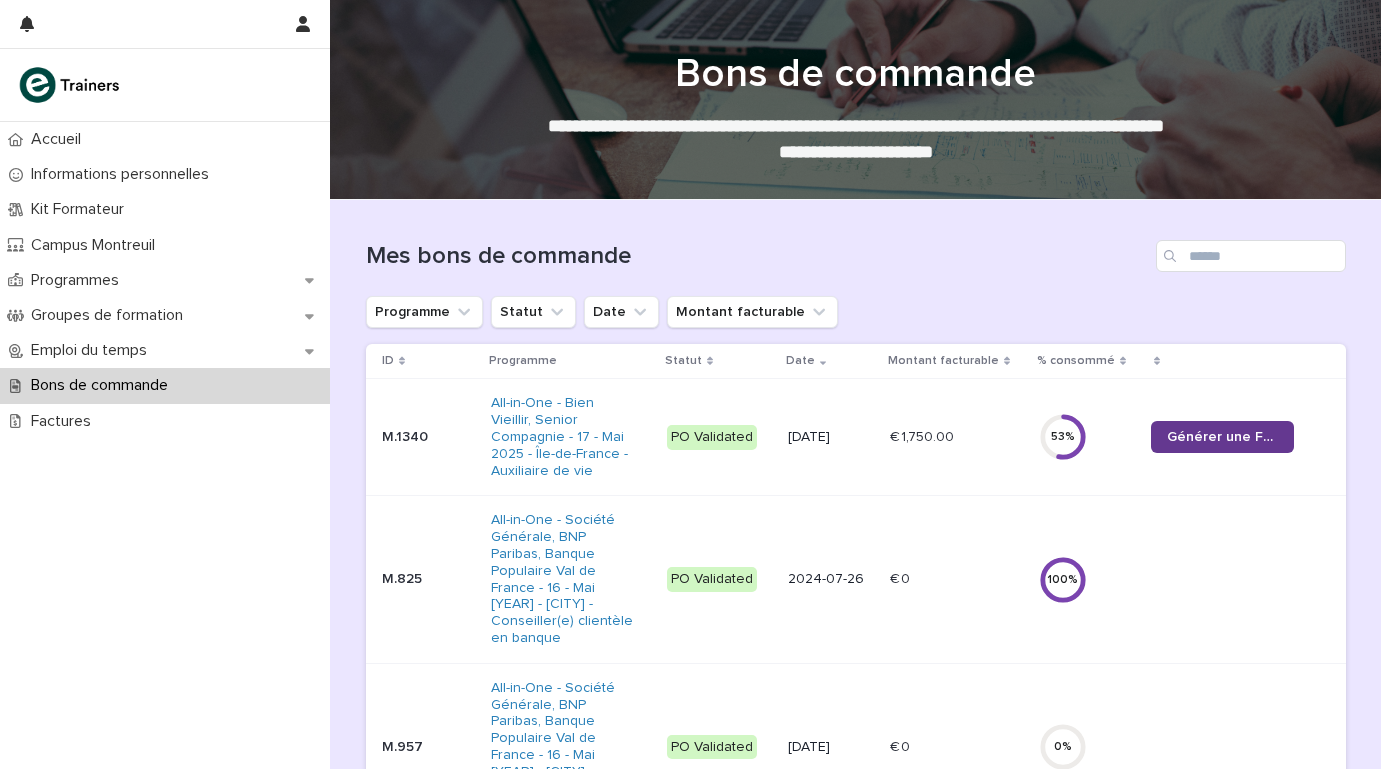 click on "Générer une Facture" at bounding box center [1222, 437] 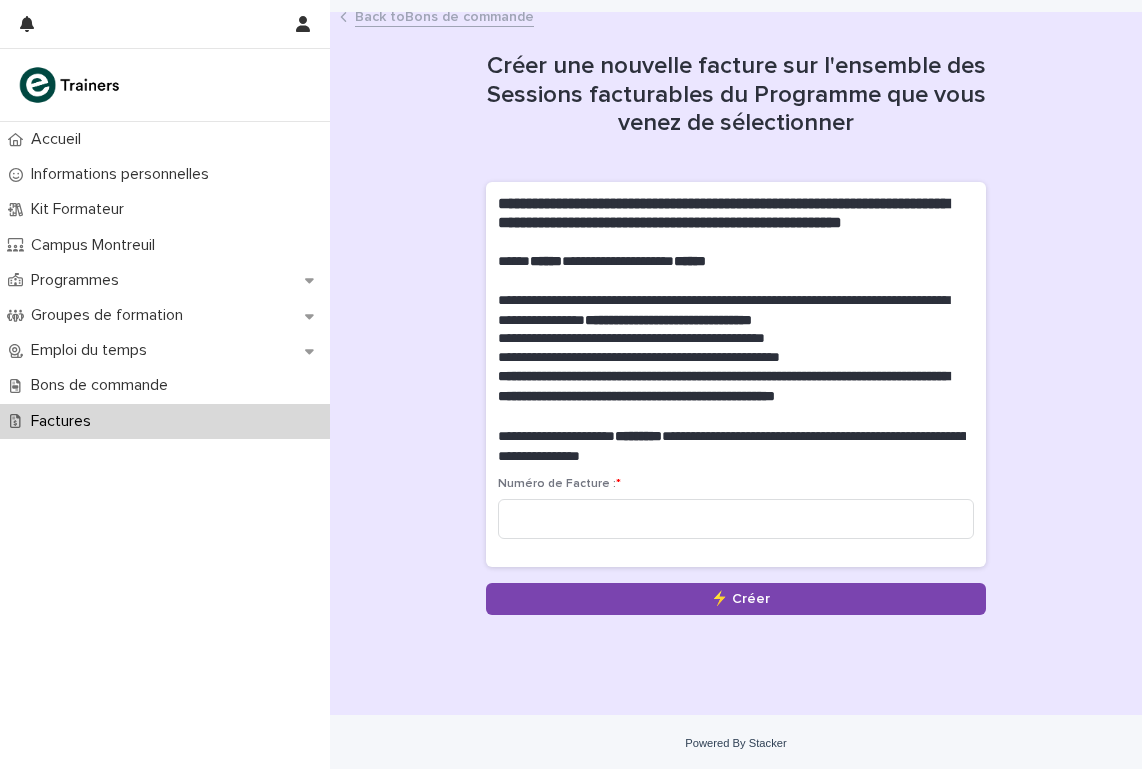 click on "Back to  Bons de commande" at bounding box center (444, 15) 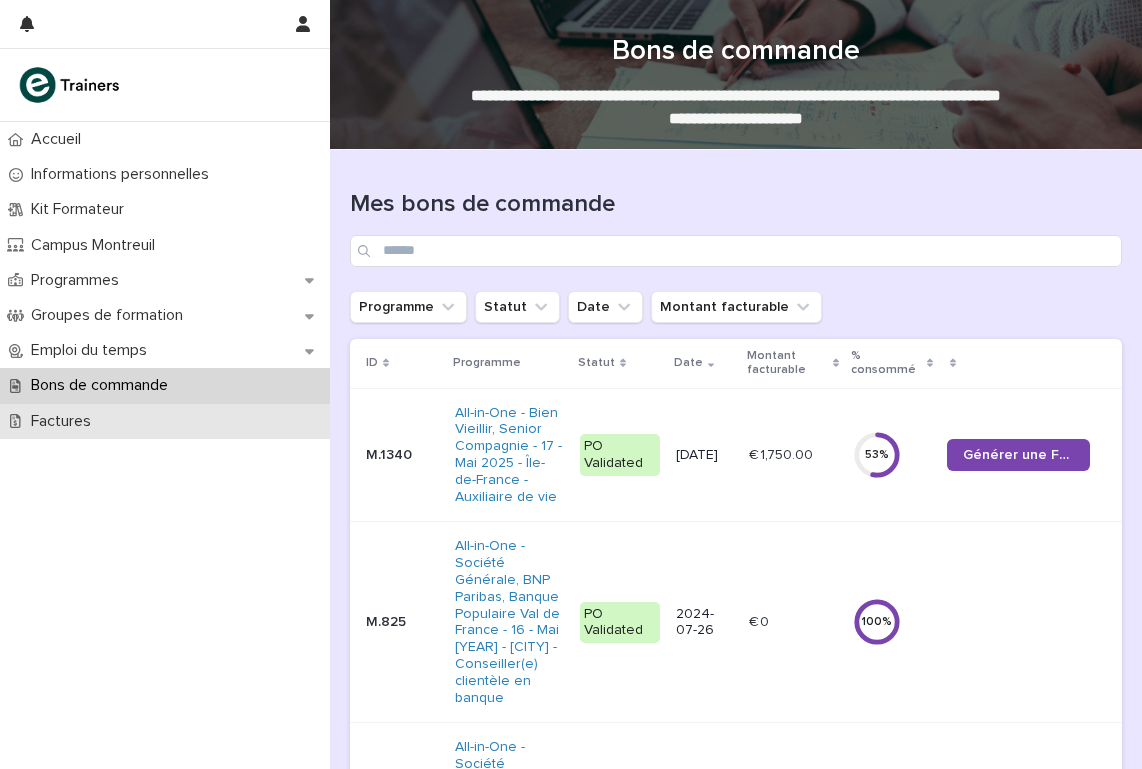 click on "Factures" at bounding box center (165, 421) 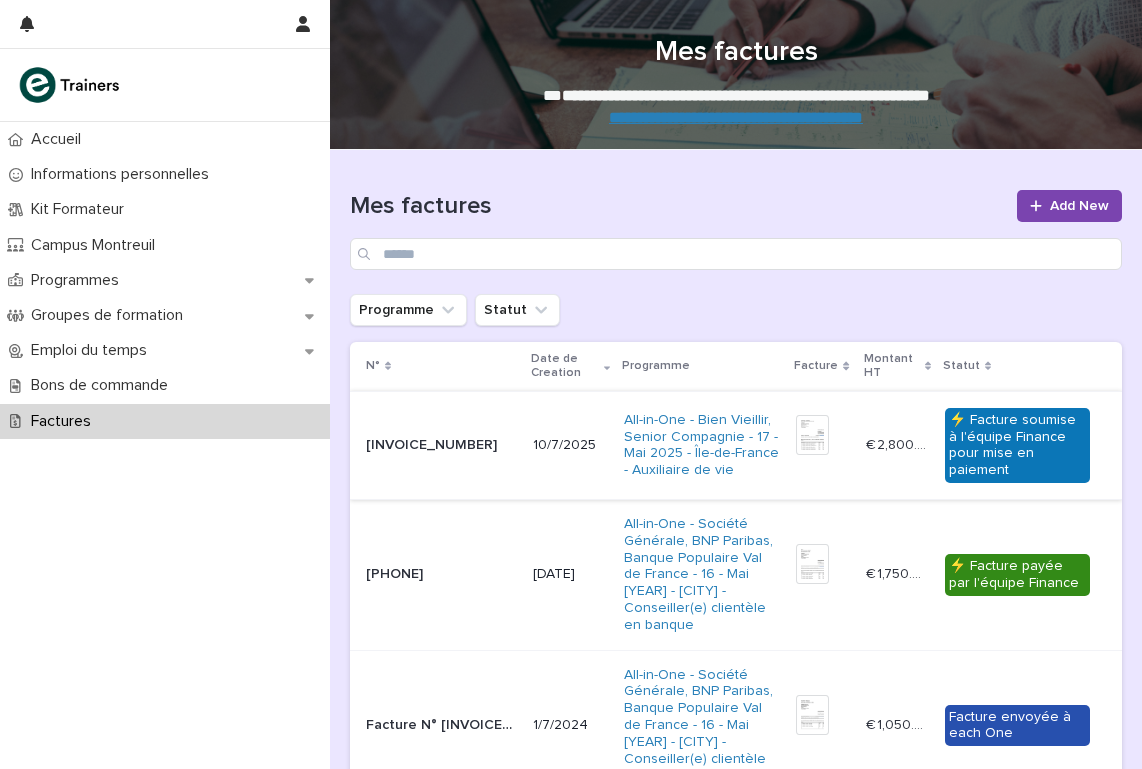 click at bounding box center [812, 435] 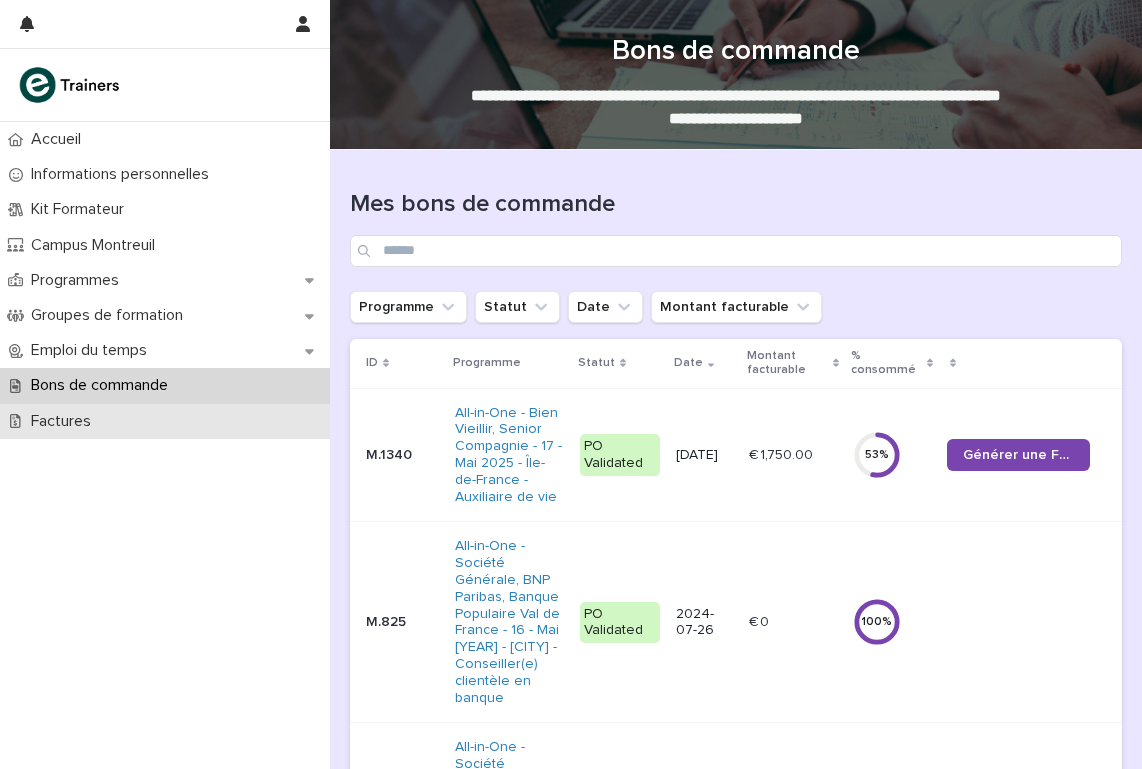 click on "Factures" at bounding box center [165, 421] 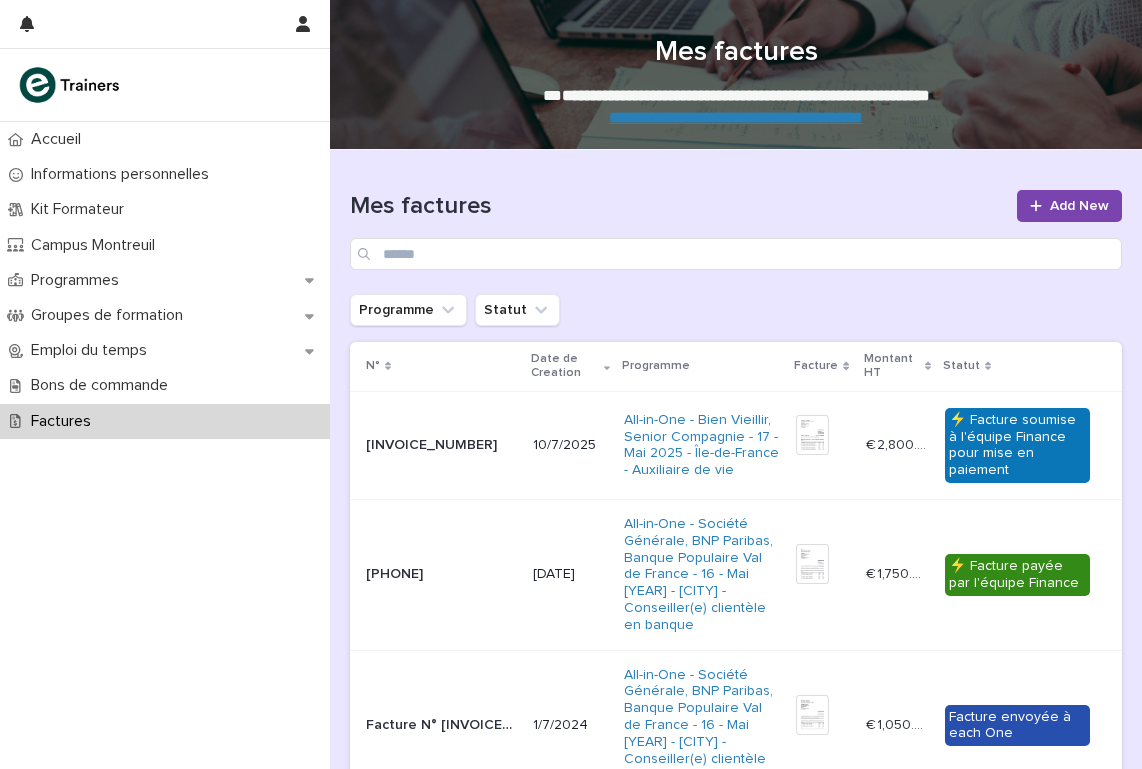 click on "⚡ Facture soumise à l'équipe Finance pour mise en paiement" at bounding box center [1017, 445] 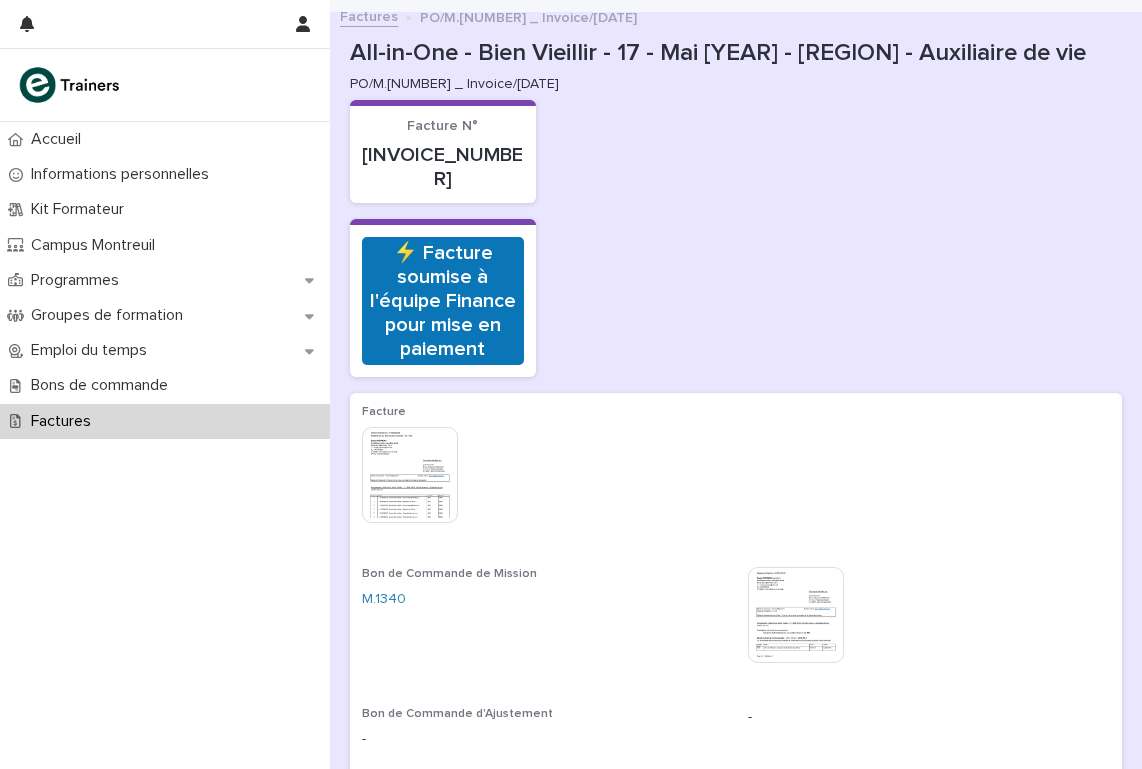 click at bounding box center (796, 615) 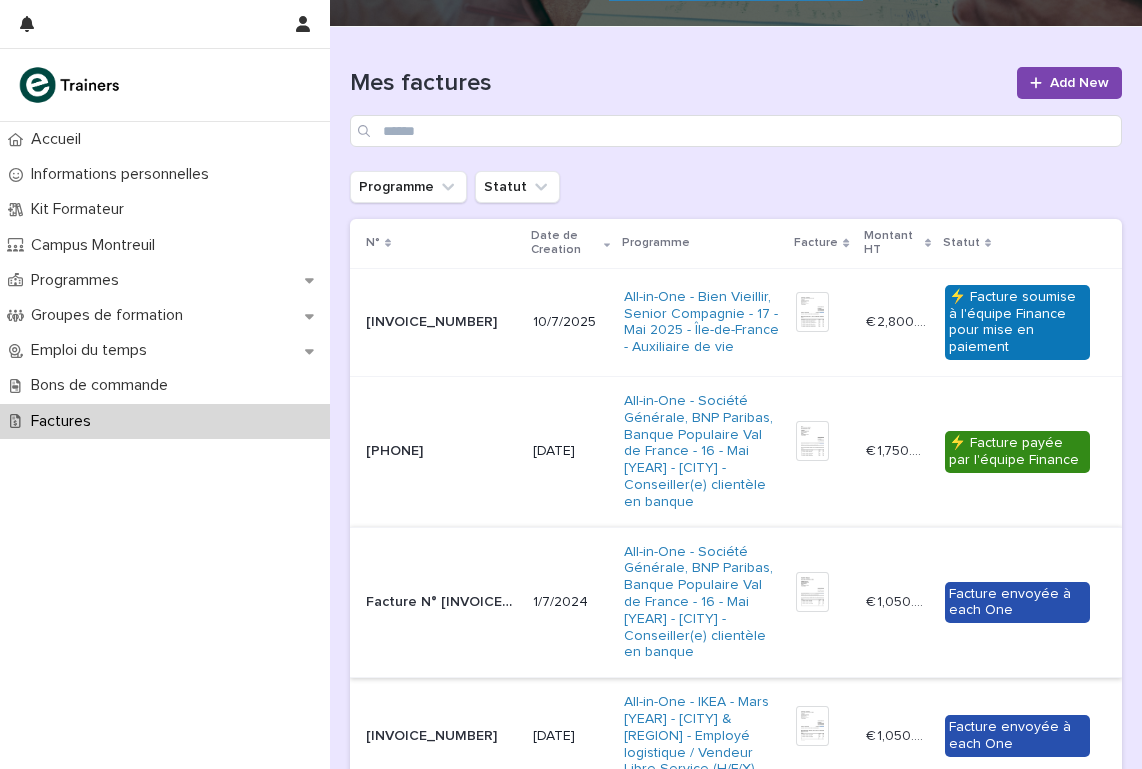 scroll, scrollTop: 125, scrollLeft: 0, axis: vertical 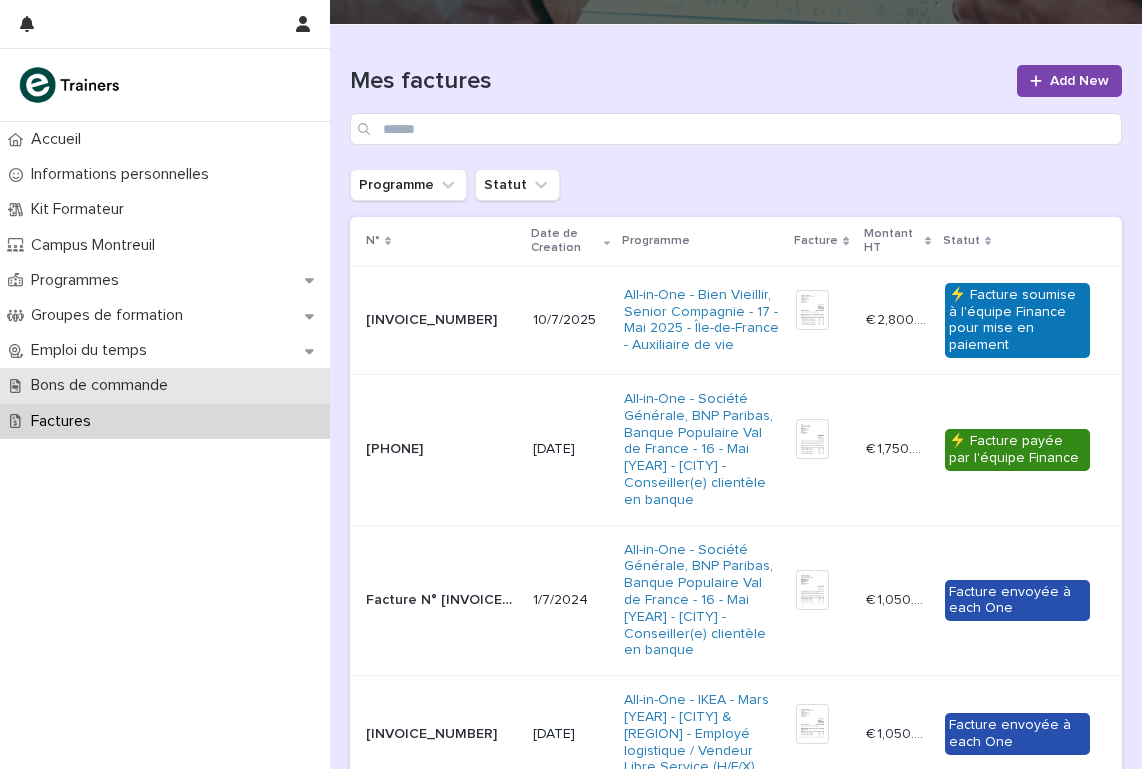 click on "Bons de commande" at bounding box center [165, 385] 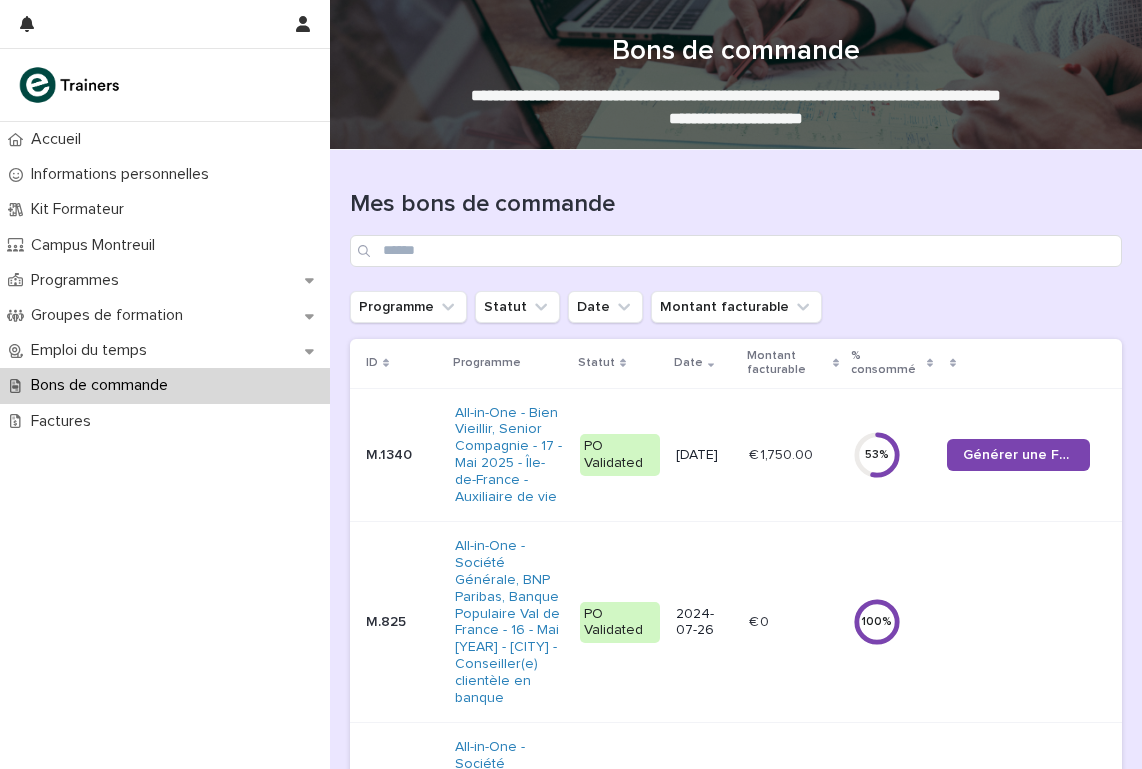 click on "PO Validated" at bounding box center (620, 455) 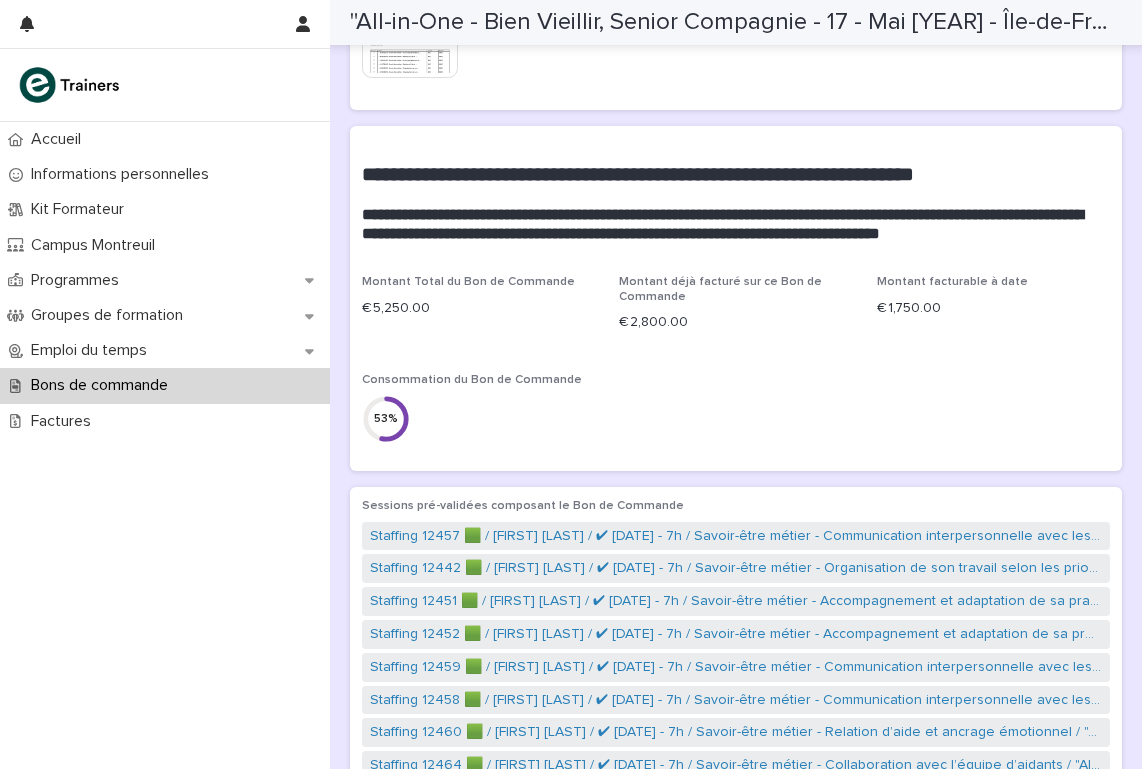 scroll, scrollTop: 469, scrollLeft: 0, axis: vertical 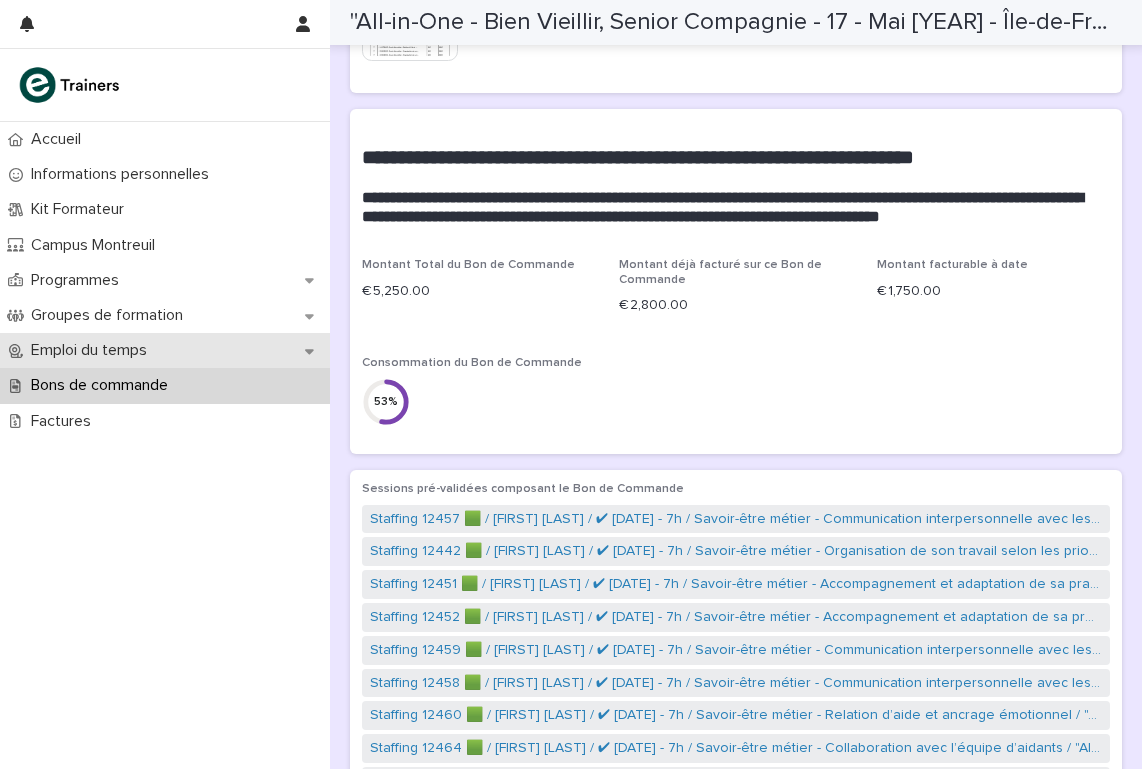 click on "Emploi du temps" at bounding box center (93, 350) 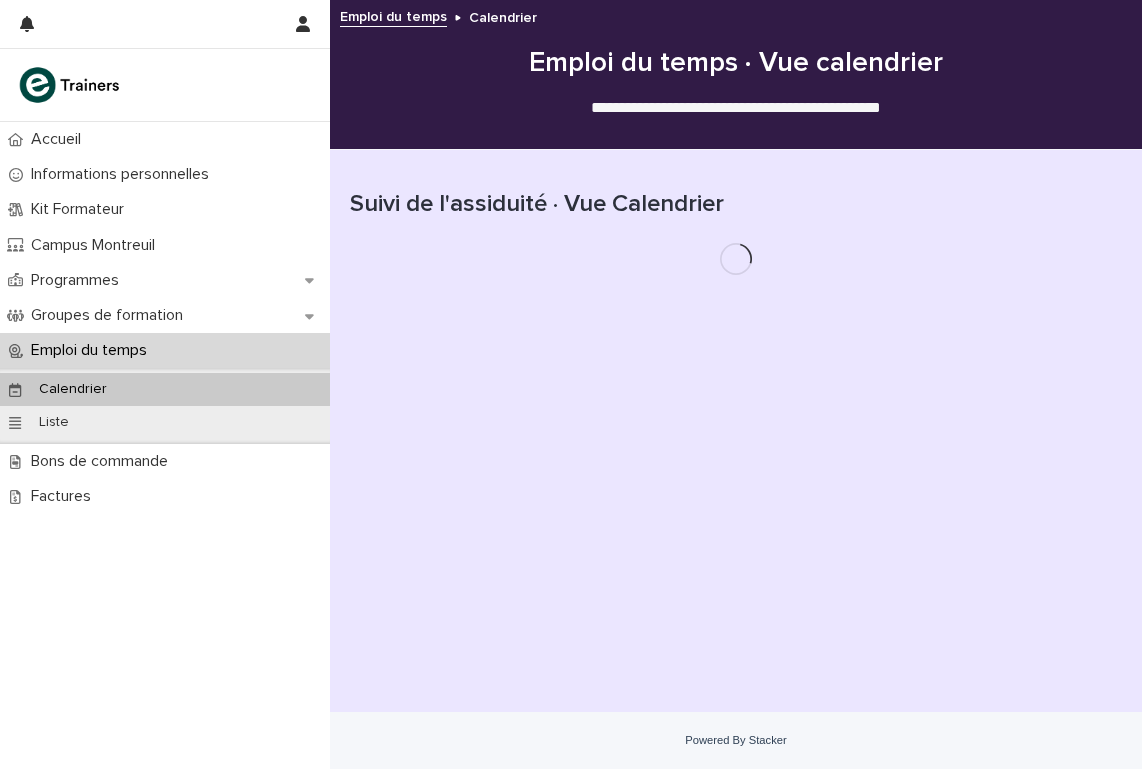 scroll, scrollTop: 0, scrollLeft: 0, axis: both 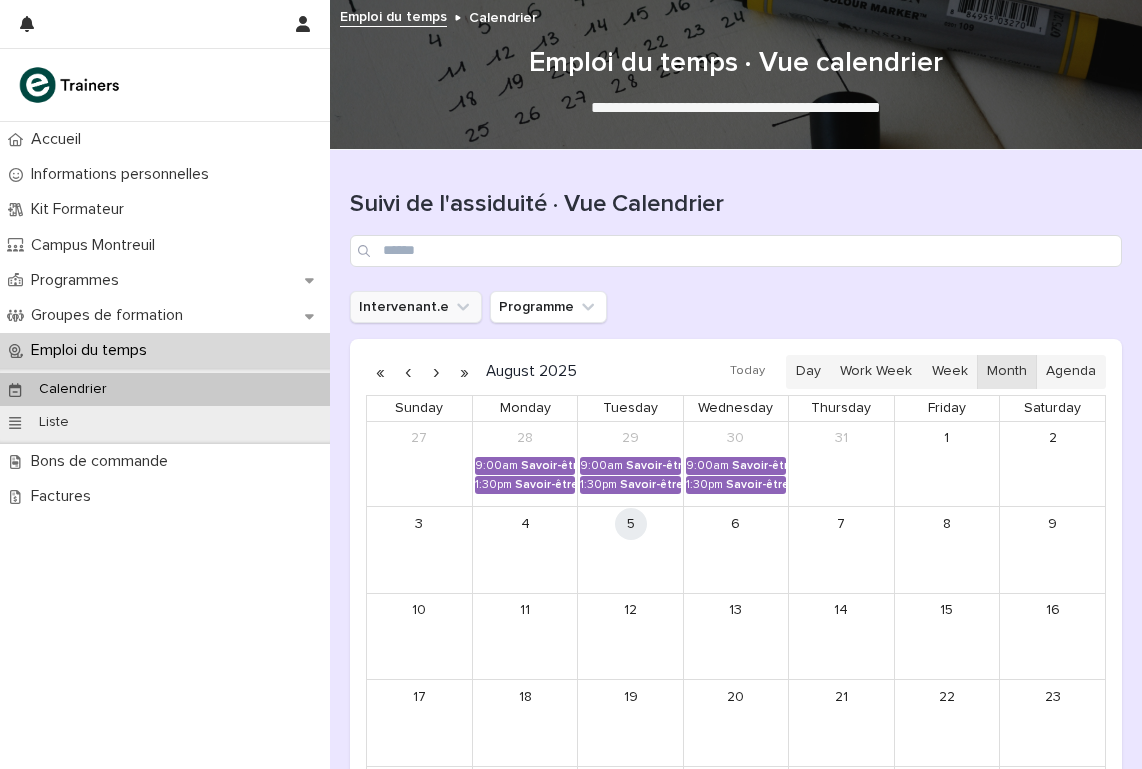click 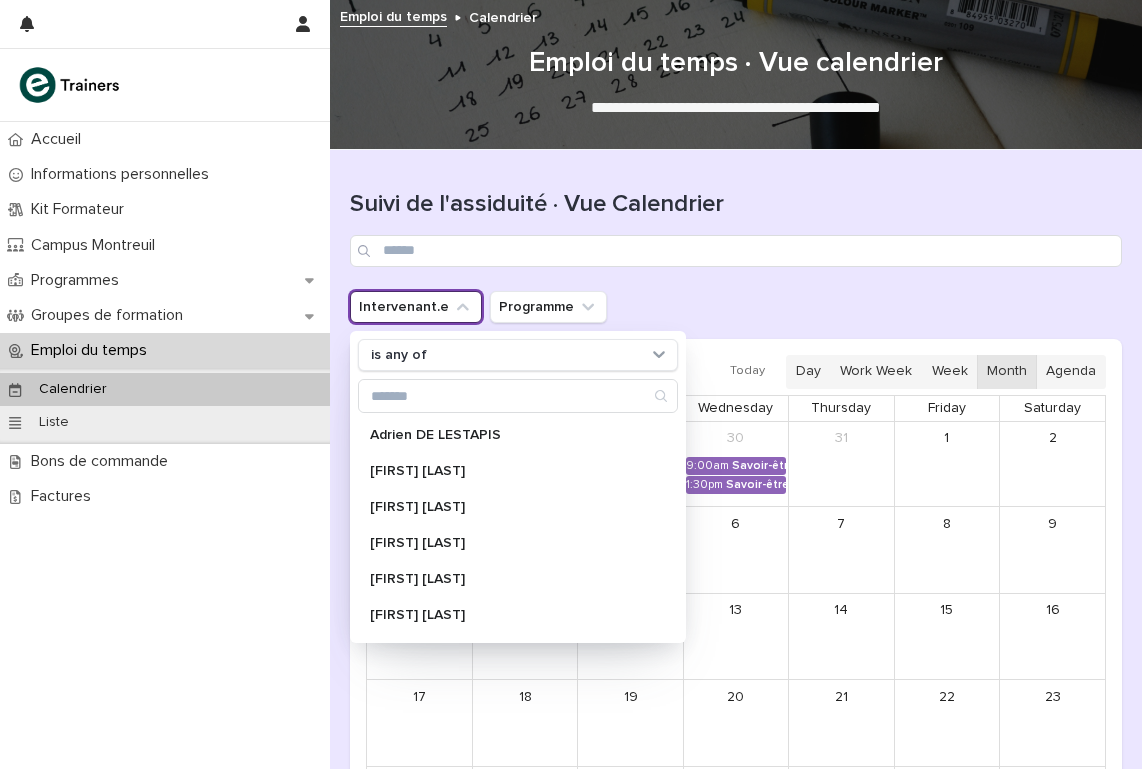 click 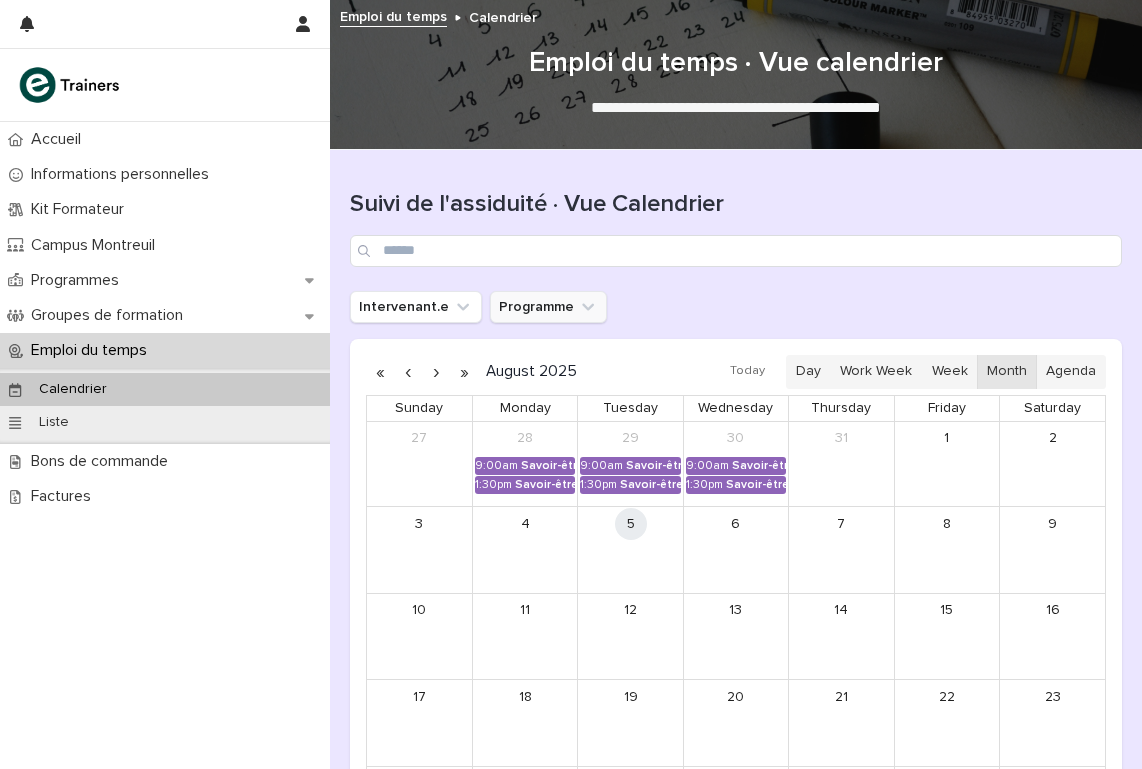 click 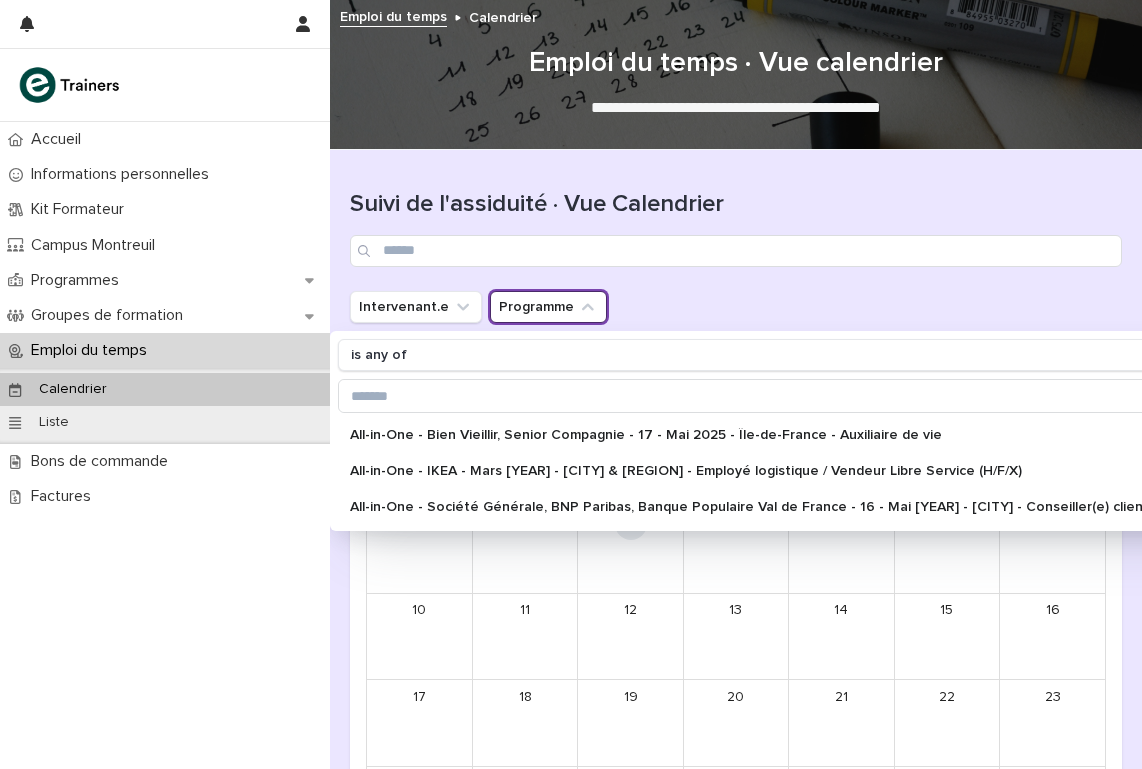 click 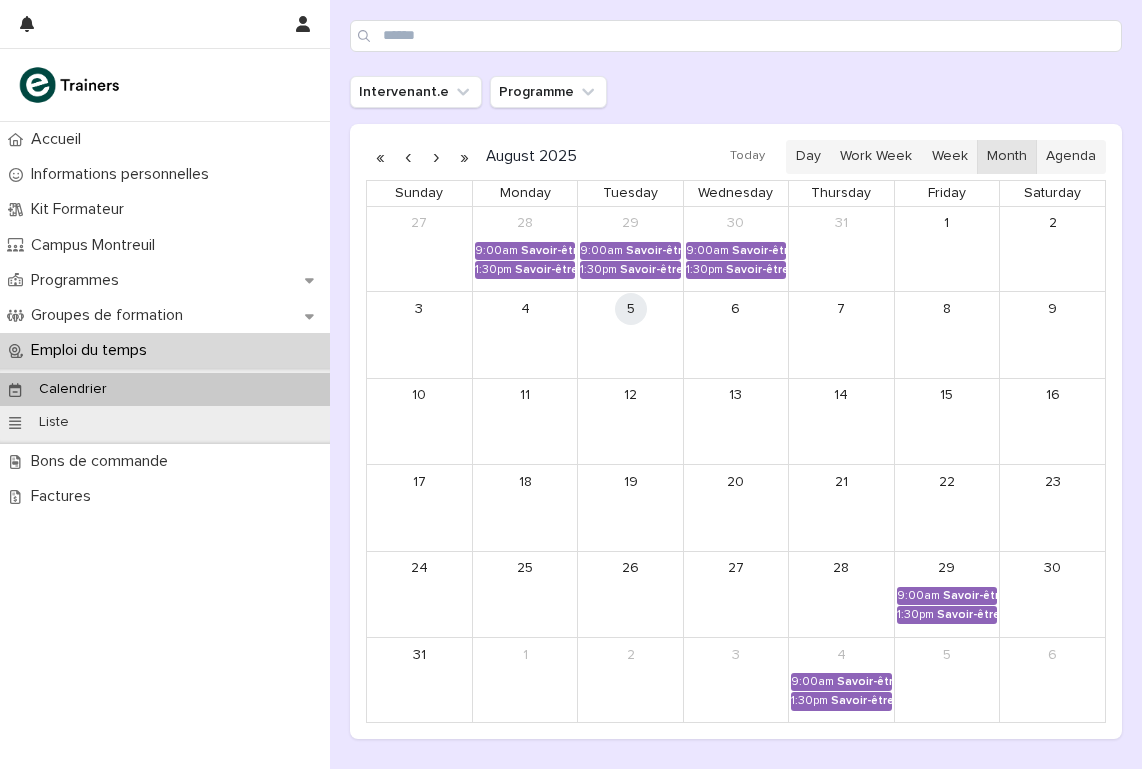 scroll, scrollTop: 214, scrollLeft: 0, axis: vertical 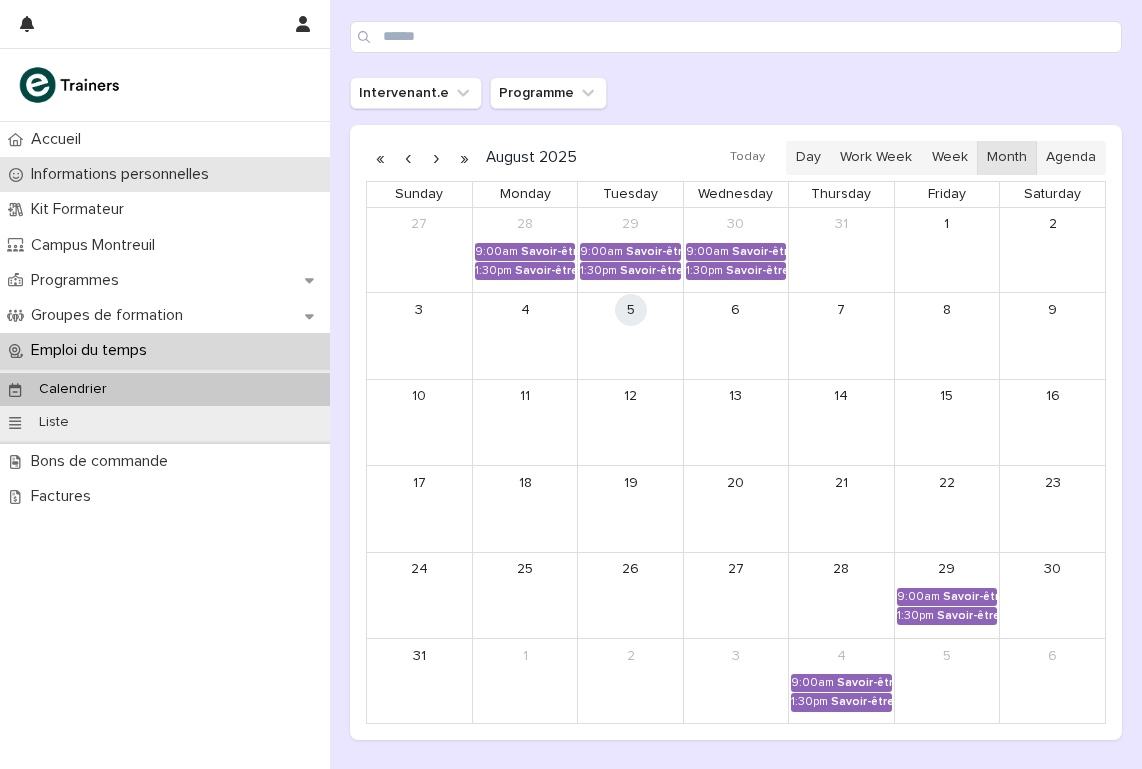click on "Informations personnelles" at bounding box center [124, 174] 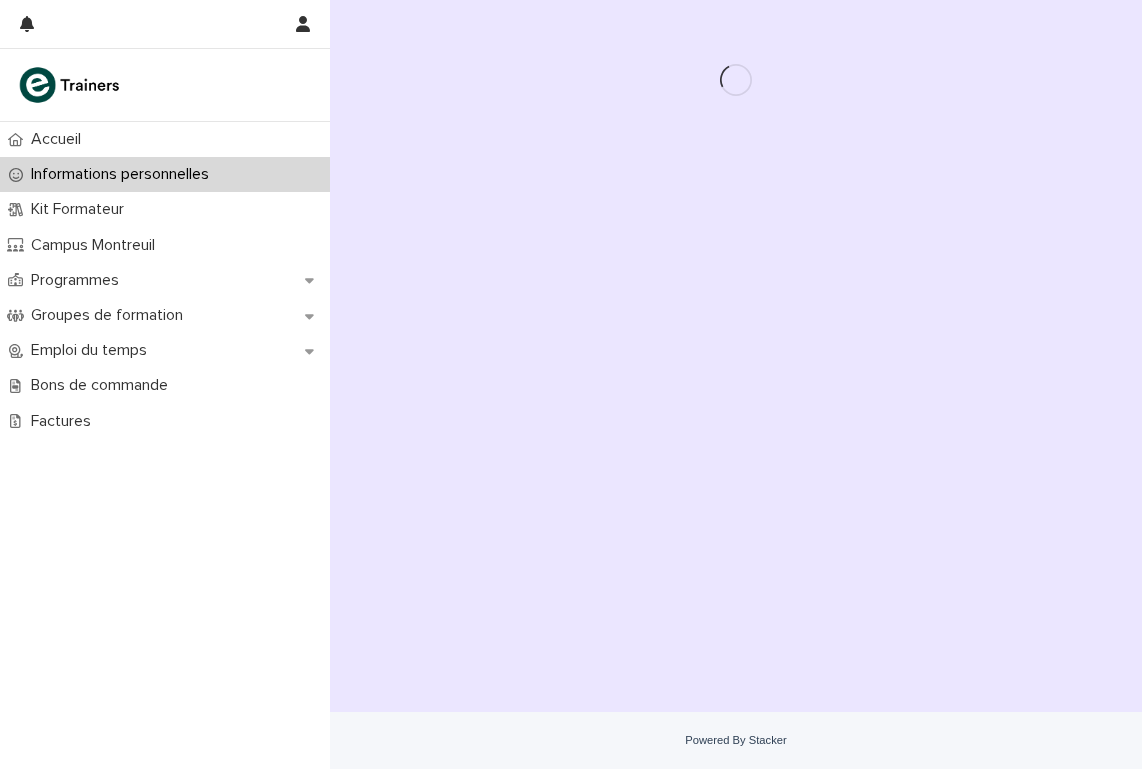 scroll, scrollTop: 0, scrollLeft: 0, axis: both 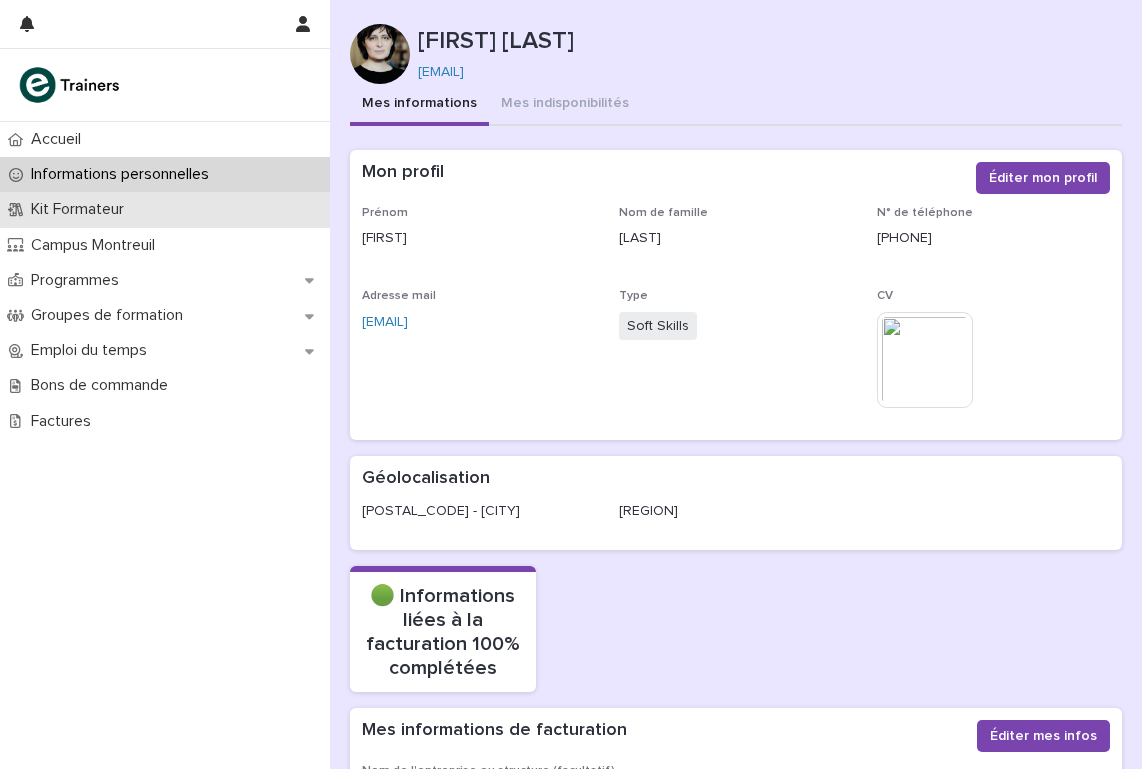 click on "Kit Formateur" at bounding box center [165, 209] 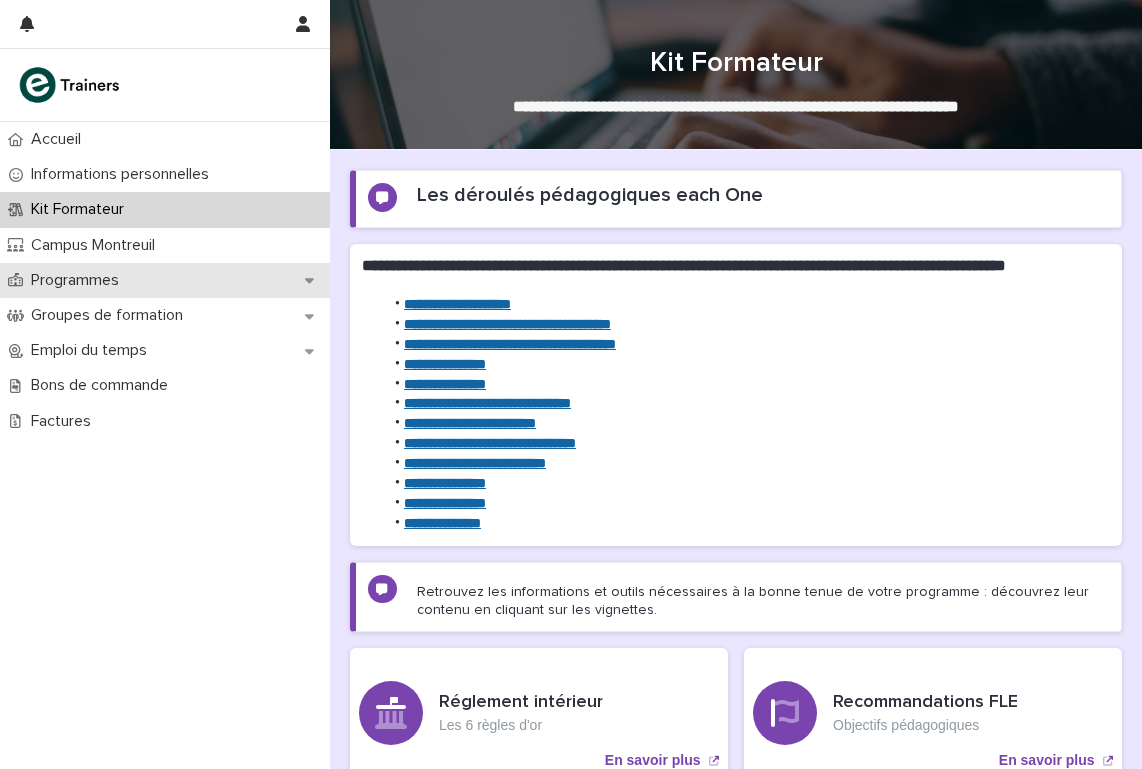 click on "Programmes" at bounding box center [165, 280] 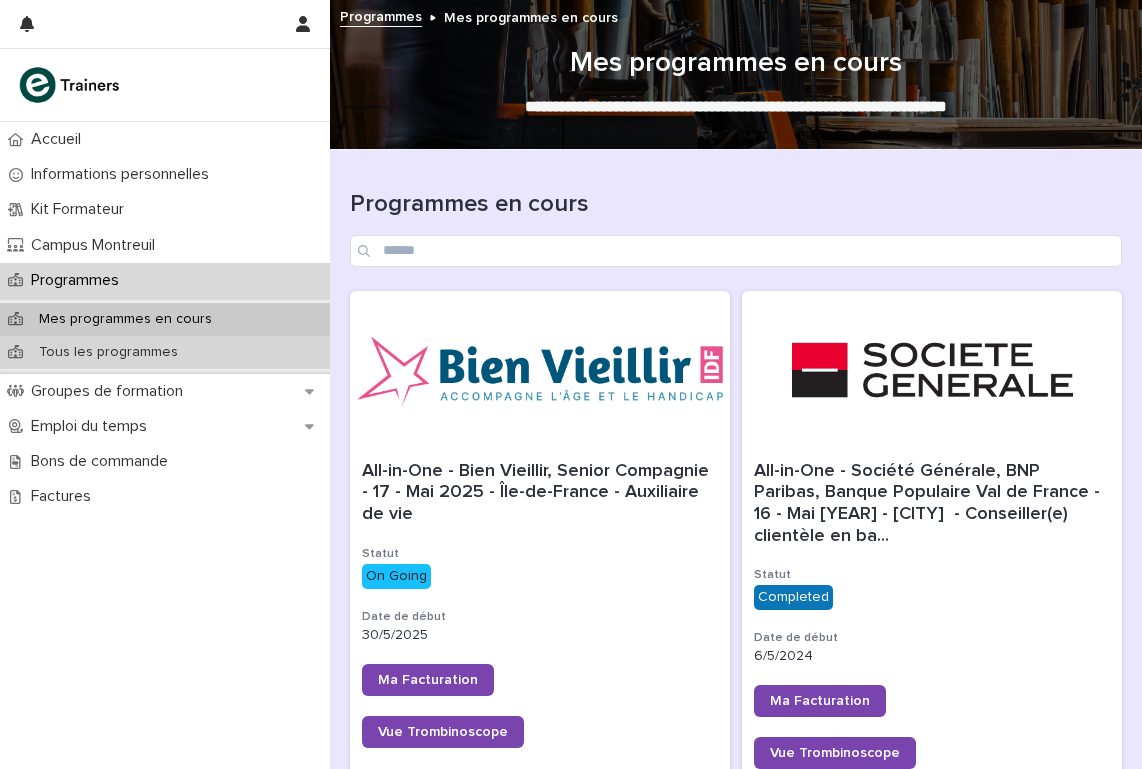 click on "Tous les programmes" at bounding box center [165, 352] 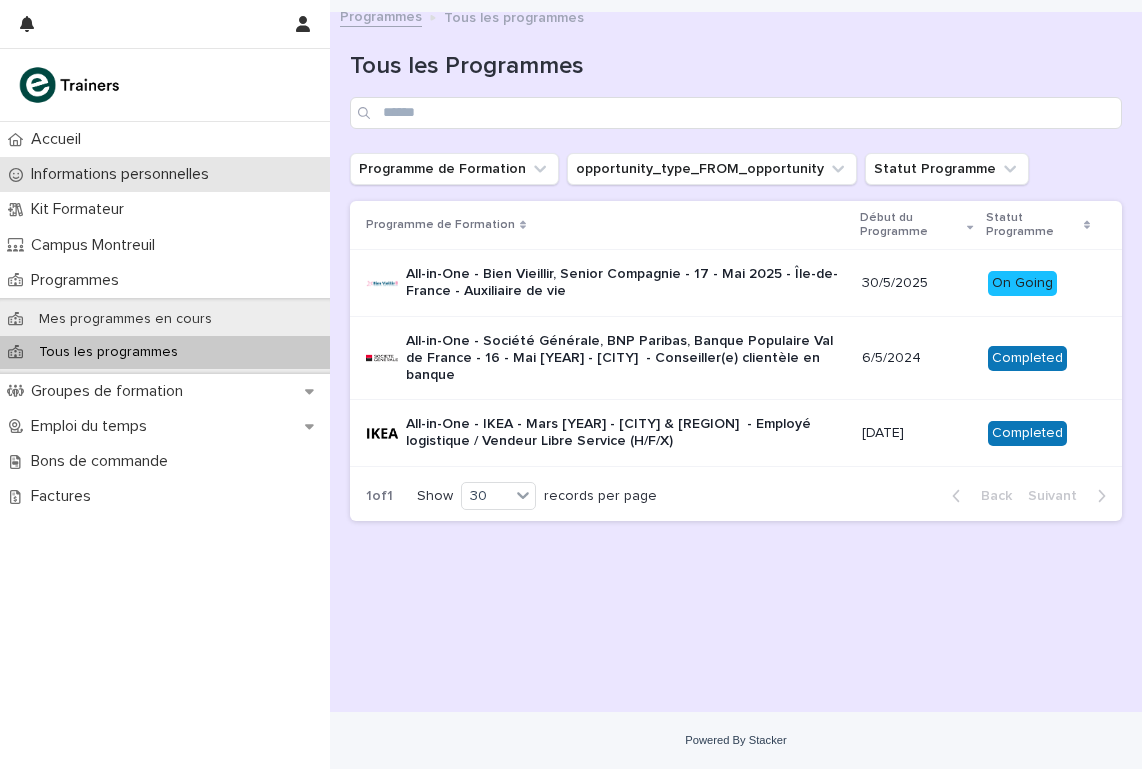 click on "Informations personnelles" at bounding box center [124, 174] 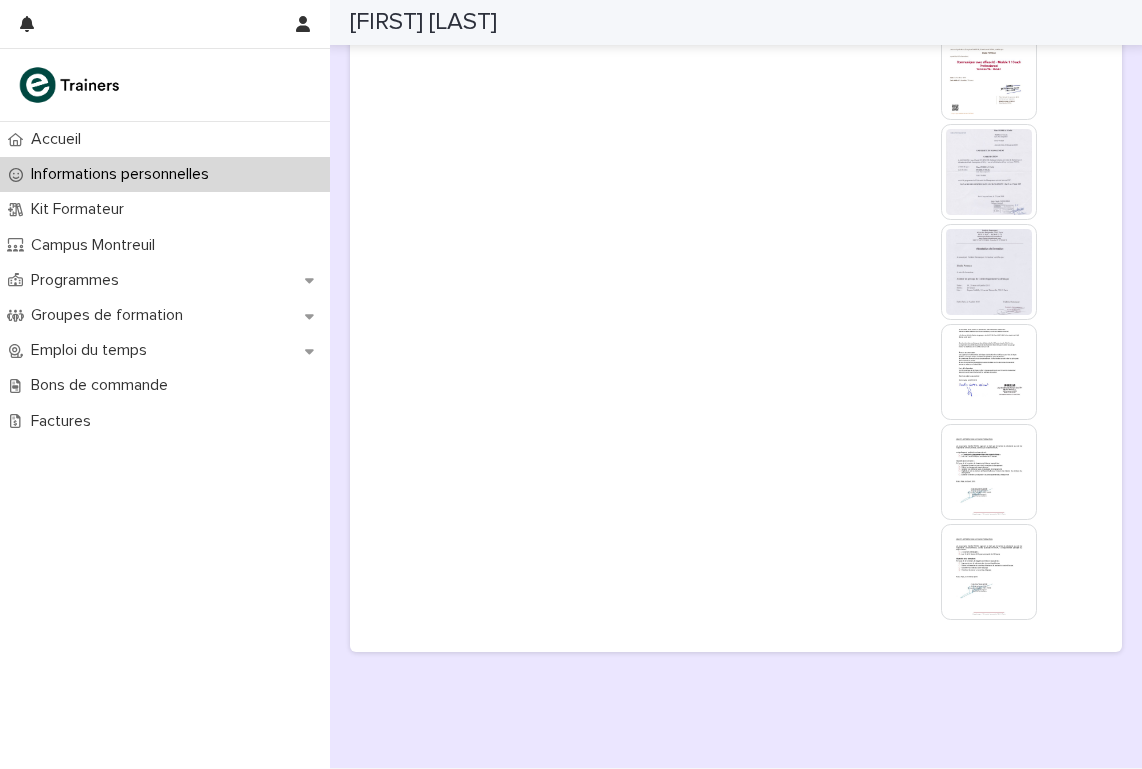 scroll, scrollTop: 2070, scrollLeft: 0, axis: vertical 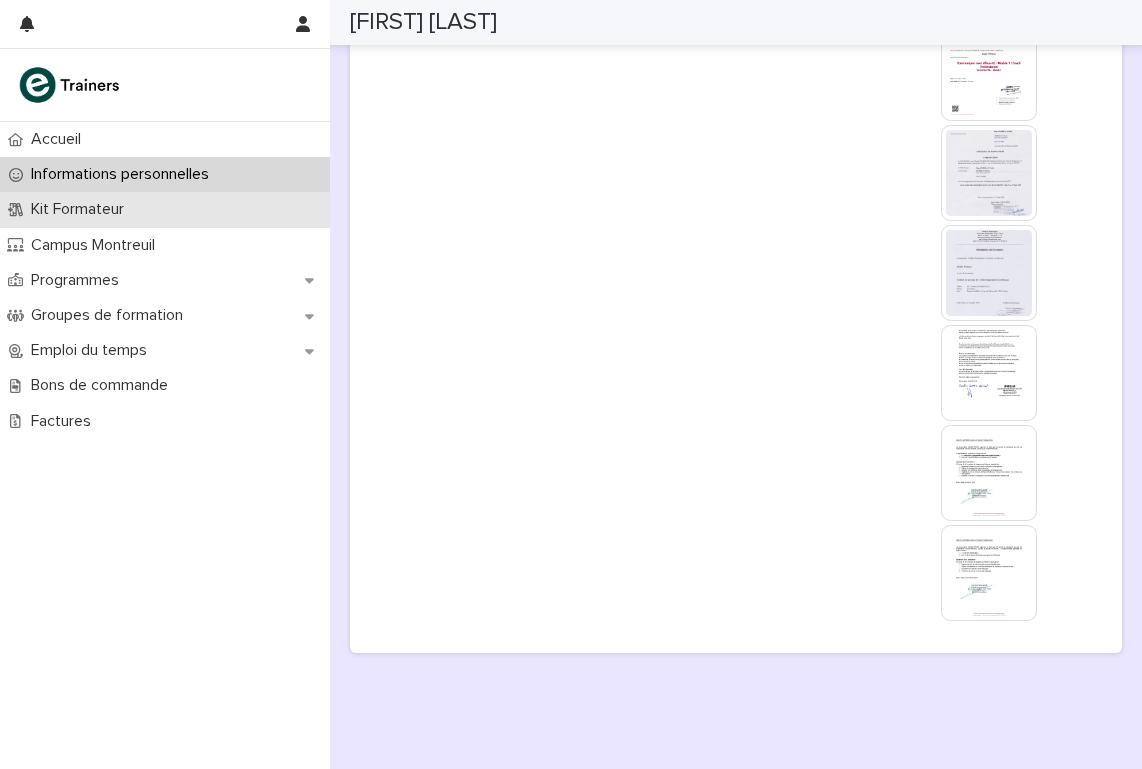 click on "Kit Formateur" at bounding box center (165, 209) 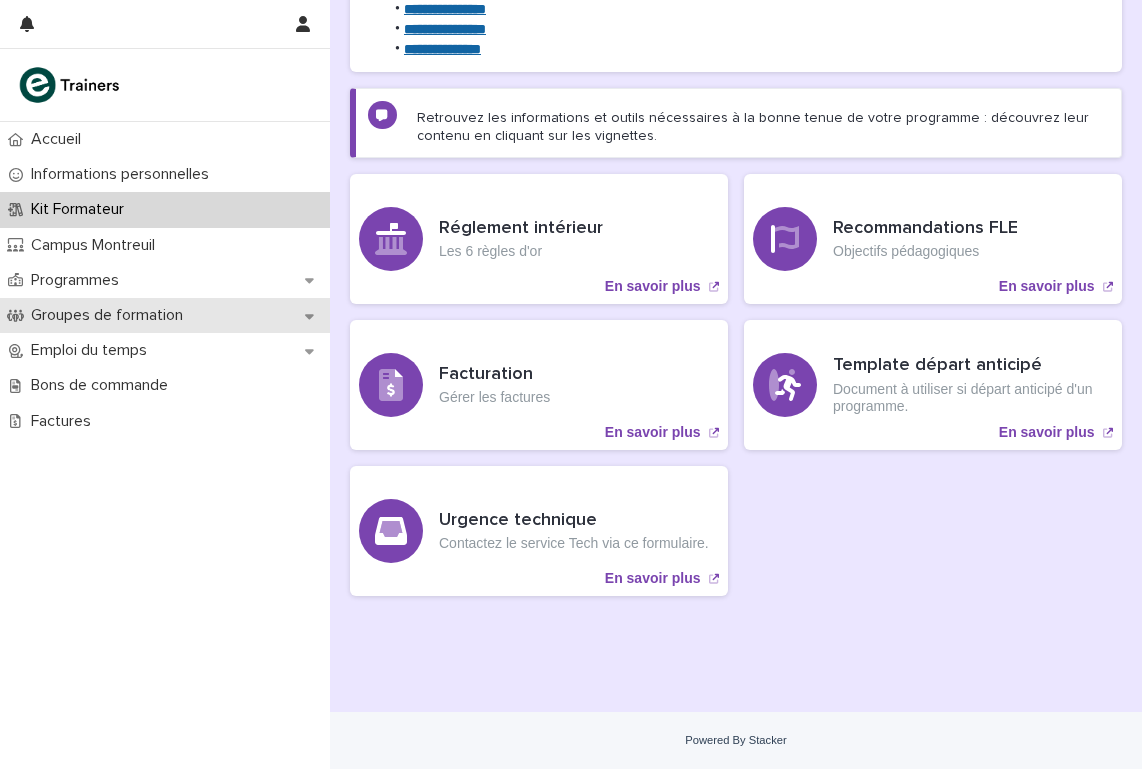 scroll, scrollTop: 478, scrollLeft: 0, axis: vertical 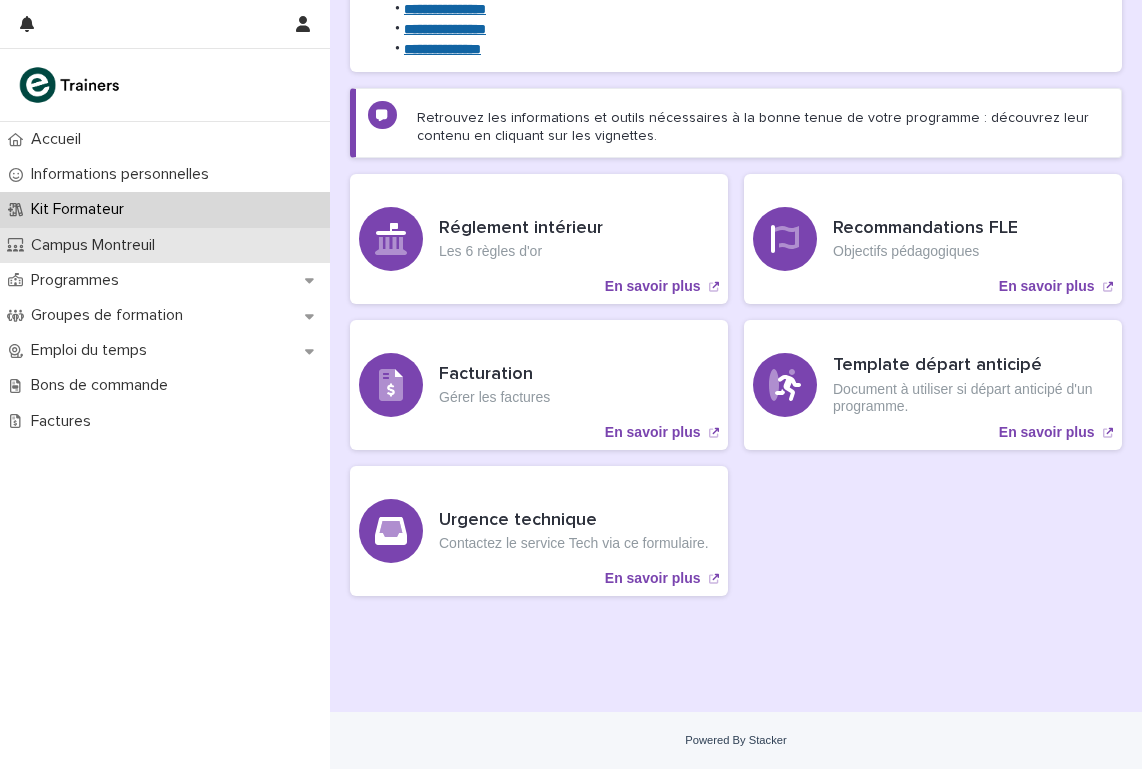 click on "Campus Montreuil" at bounding box center [165, 245] 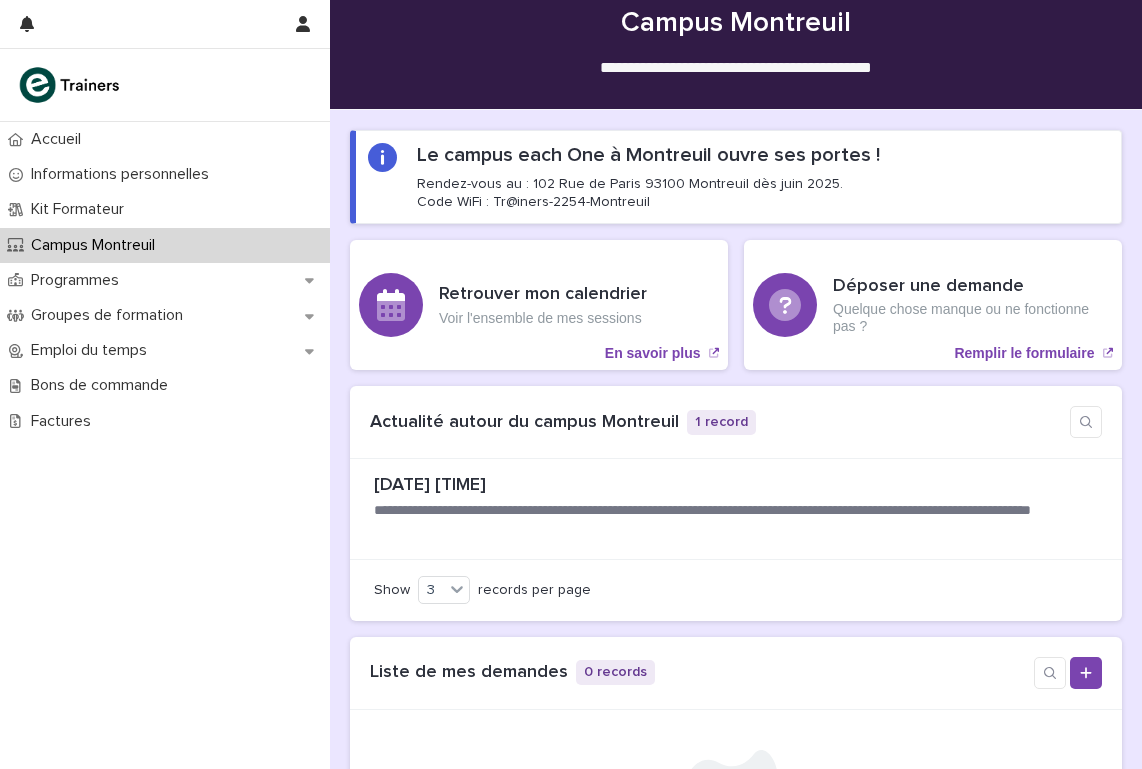 scroll, scrollTop: 26, scrollLeft: 0, axis: vertical 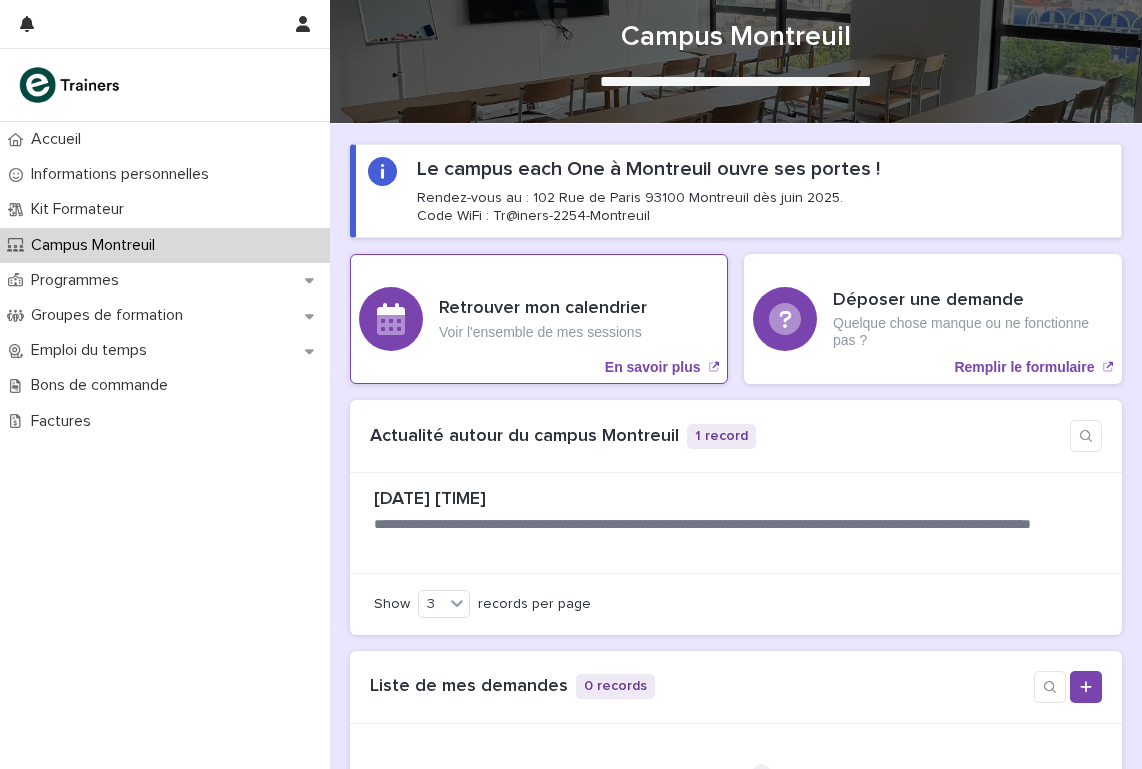 click on "Retrouver mon calendrier" at bounding box center (543, 309) 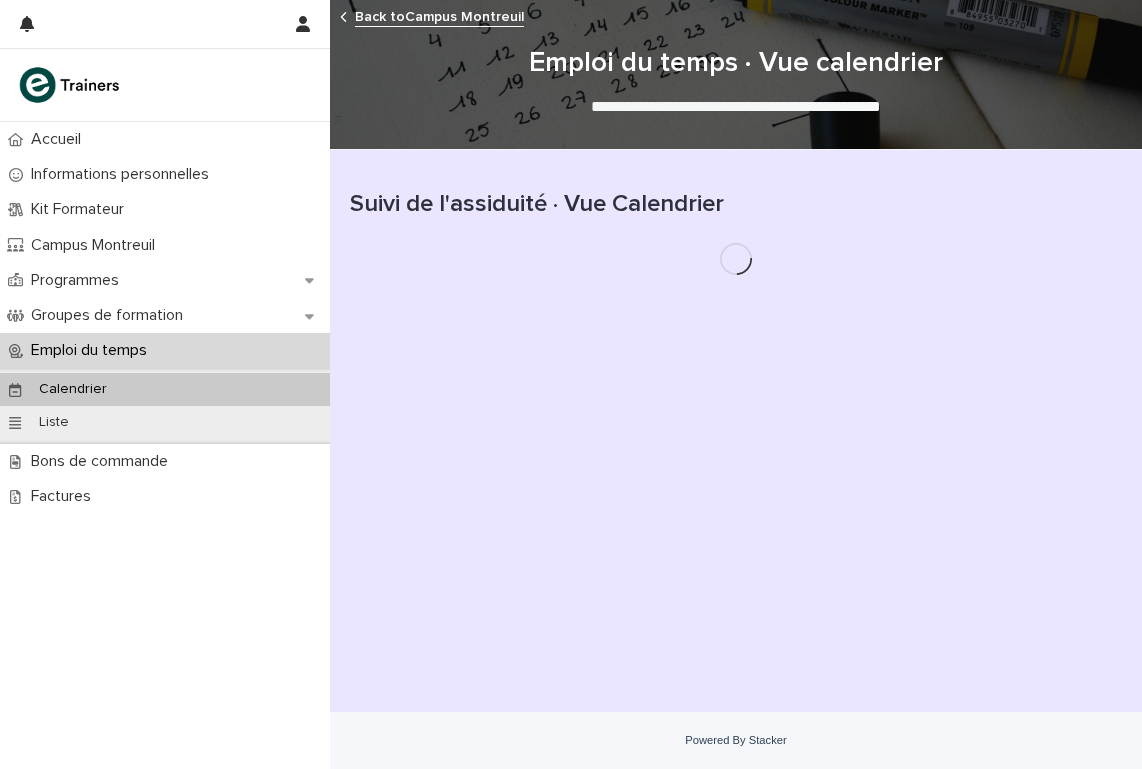 scroll, scrollTop: 0, scrollLeft: 0, axis: both 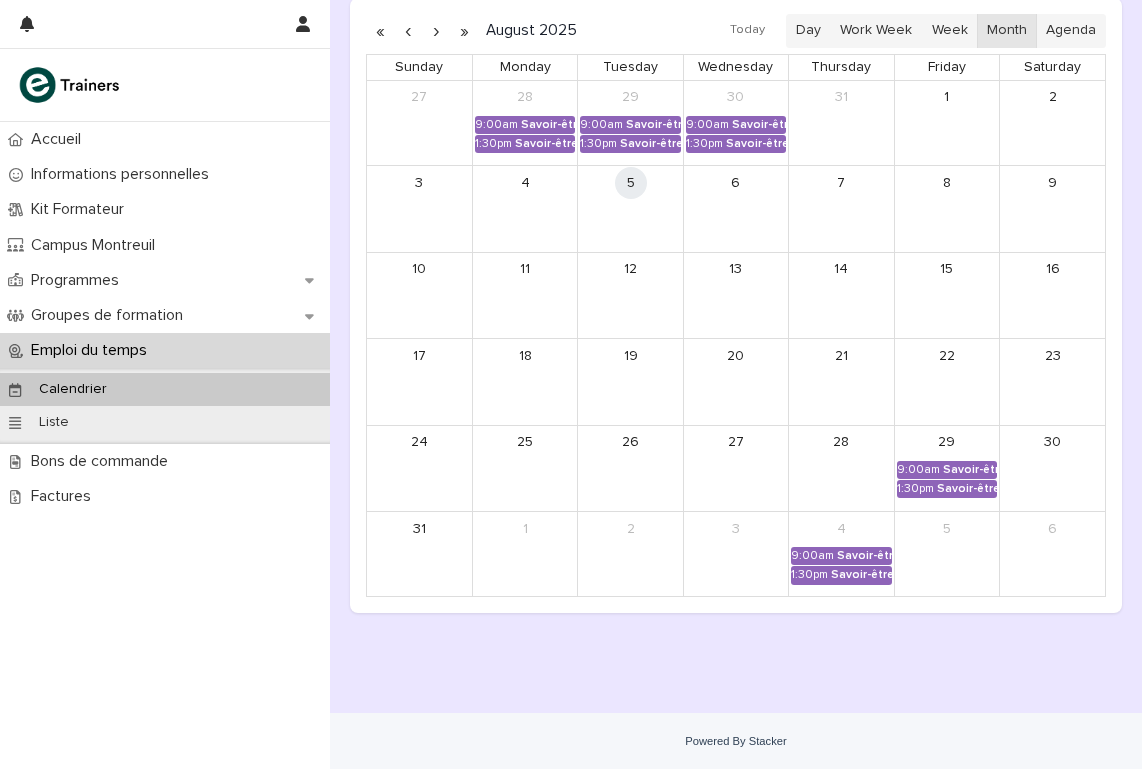 click on "Calendrier" at bounding box center (165, 389) 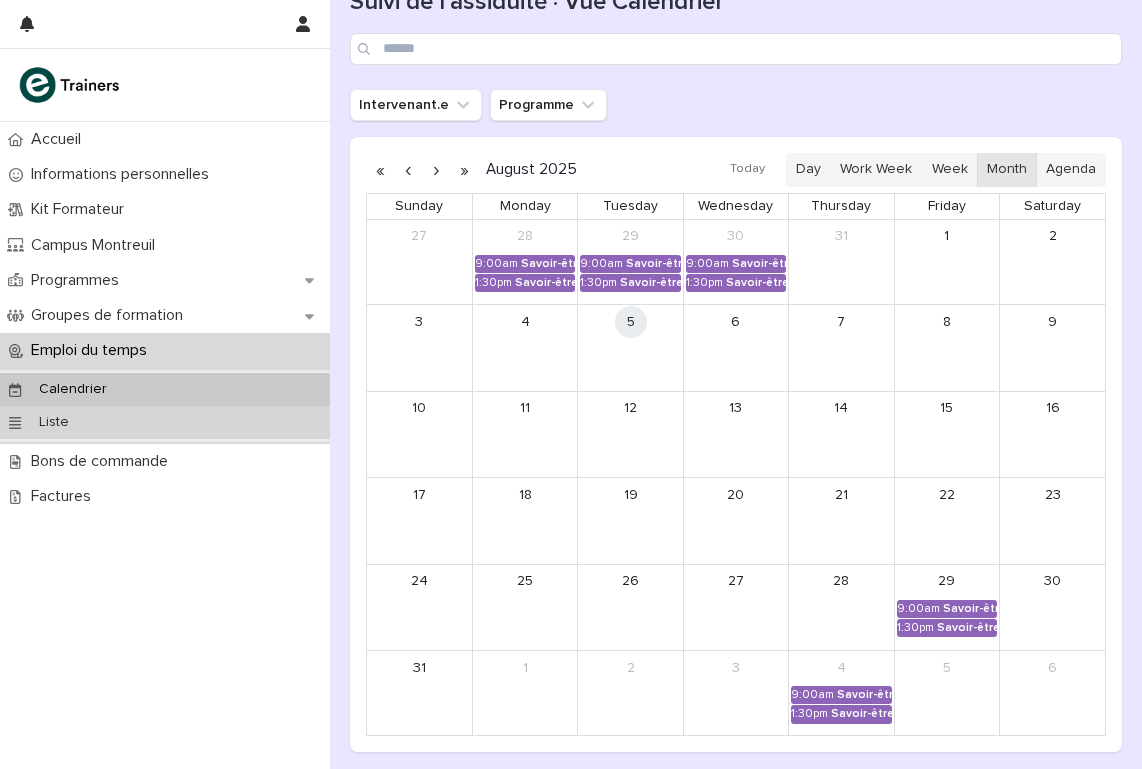 click on "Liste" at bounding box center (165, 422) 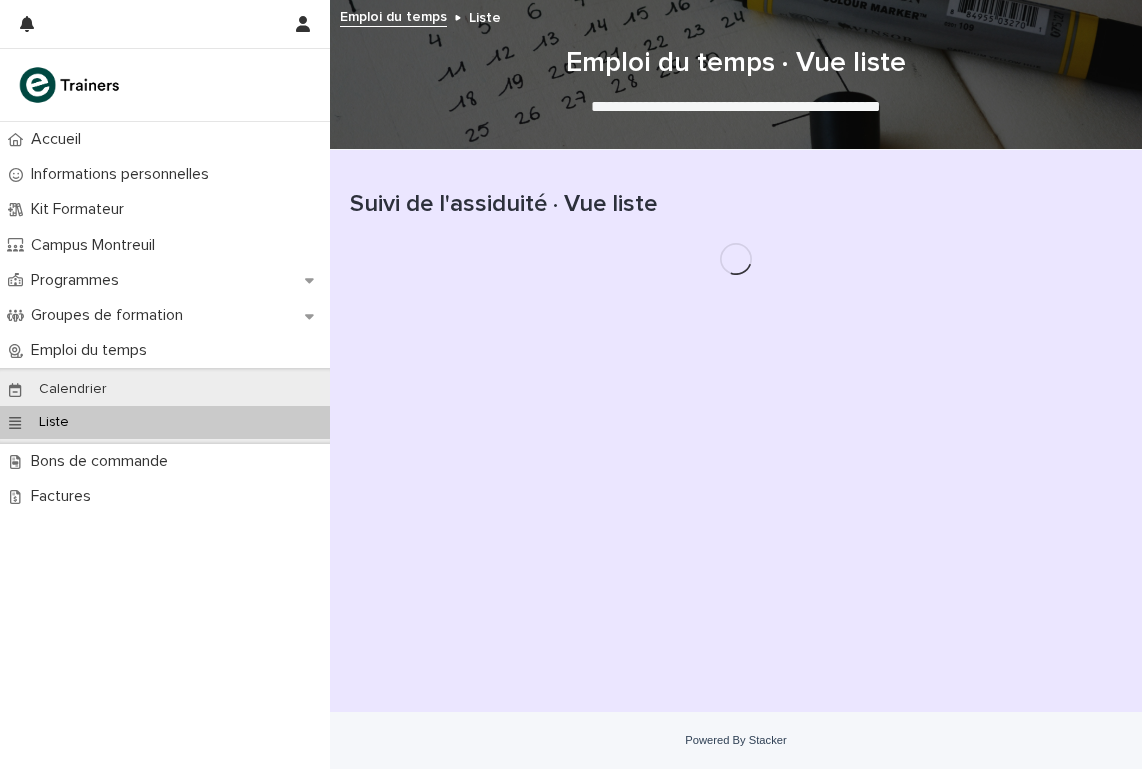scroll, scrollTop: 0, scrollLeft: 0, axis: both 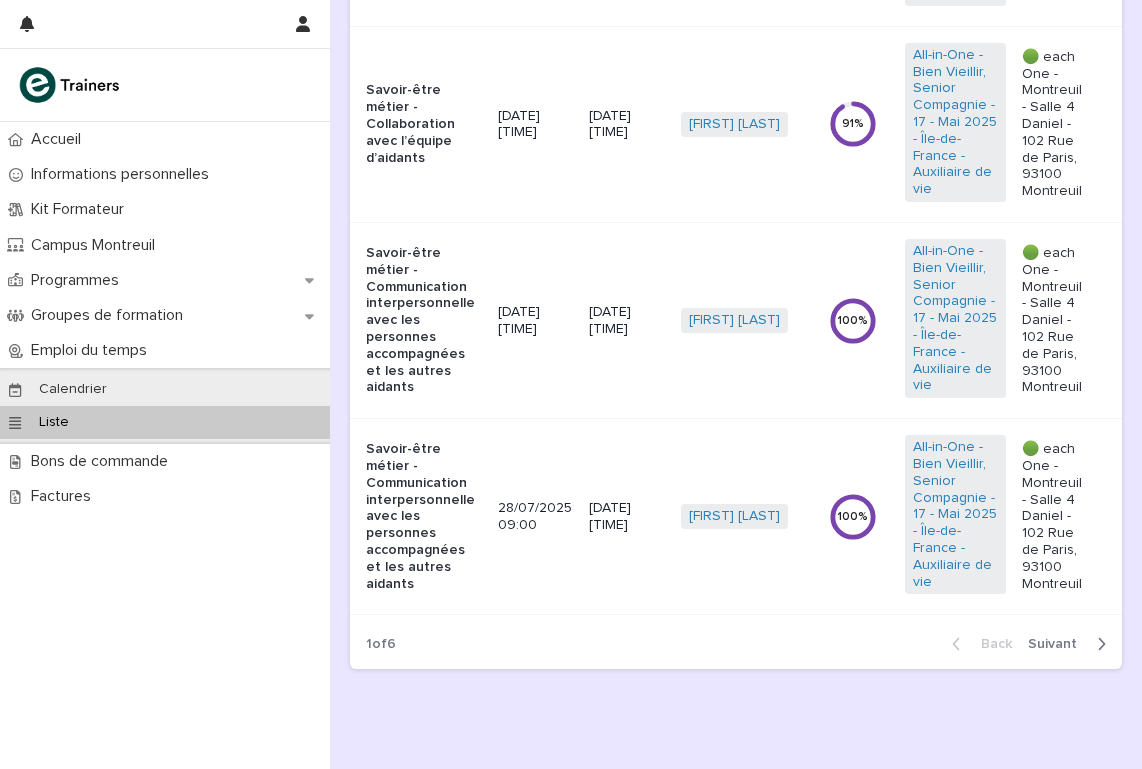 click at bounding box center (71, 85) 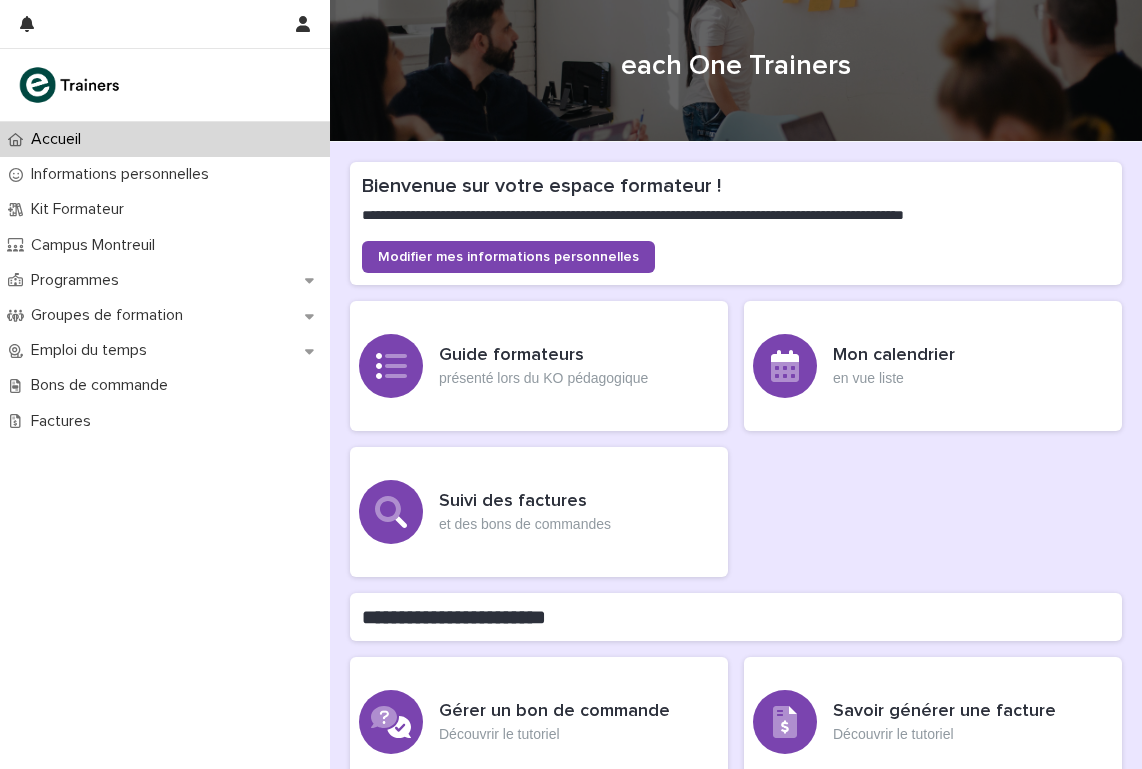 scroll, scrollTop: 7, scrollLeft: 0, axis: vertical 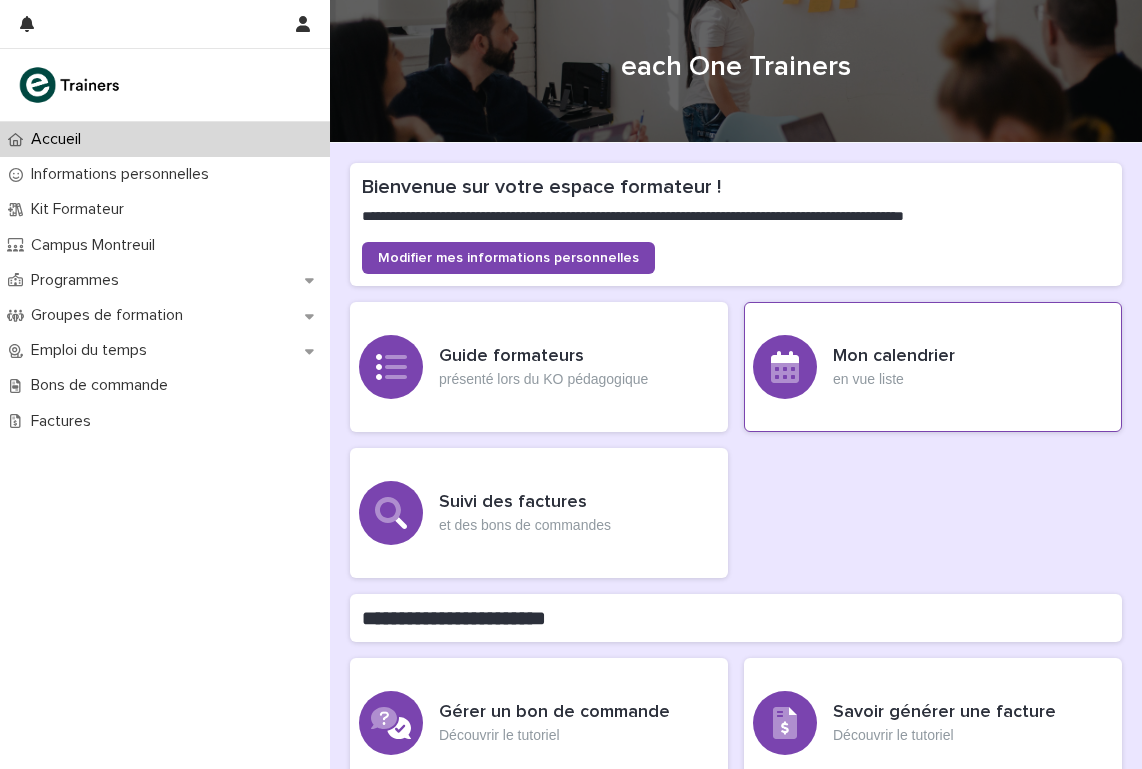 click on "Mon calendrier" at bounding box center (894, 357) 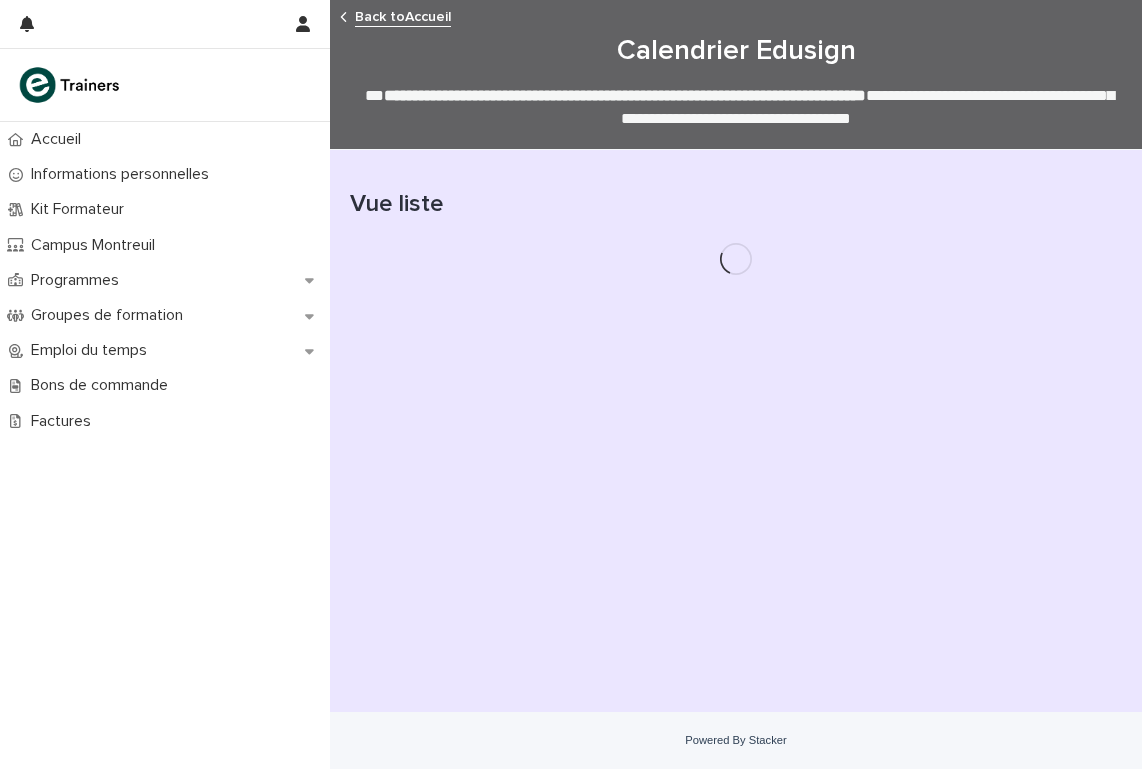 scroll, scrollTop: 0, scrollLeft: 0, axis: both 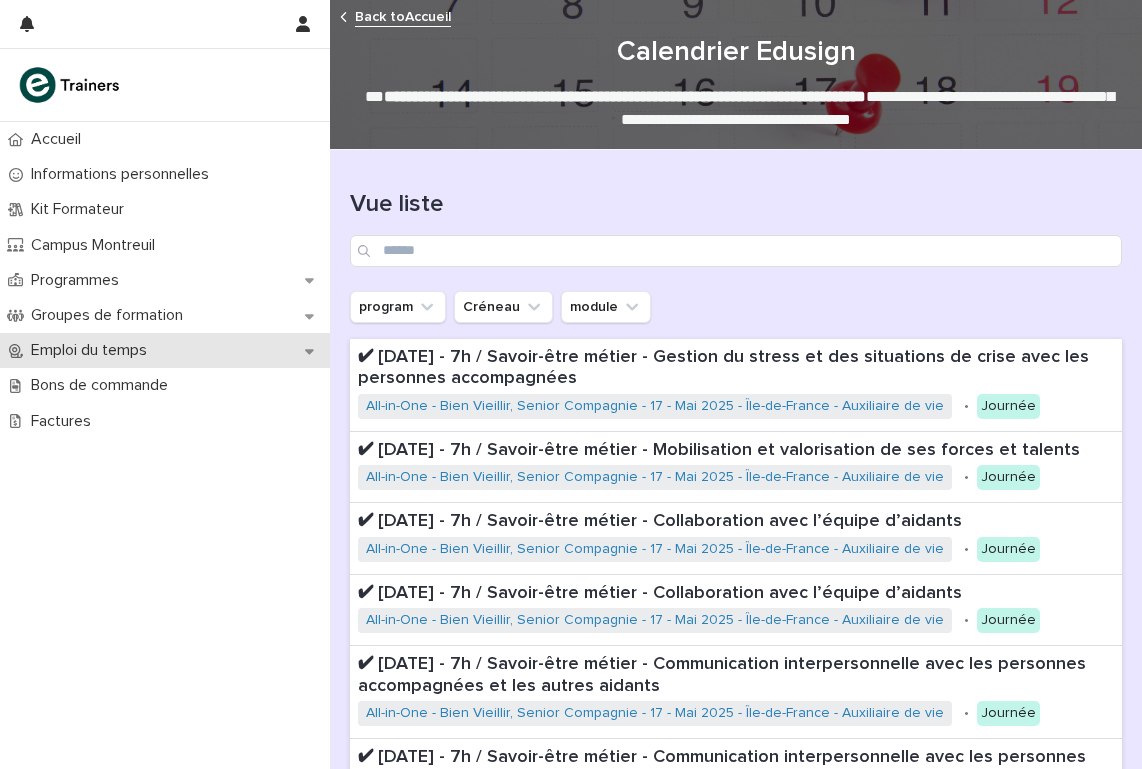 click on "Emploi du temps" at bounding box center [165, 350] 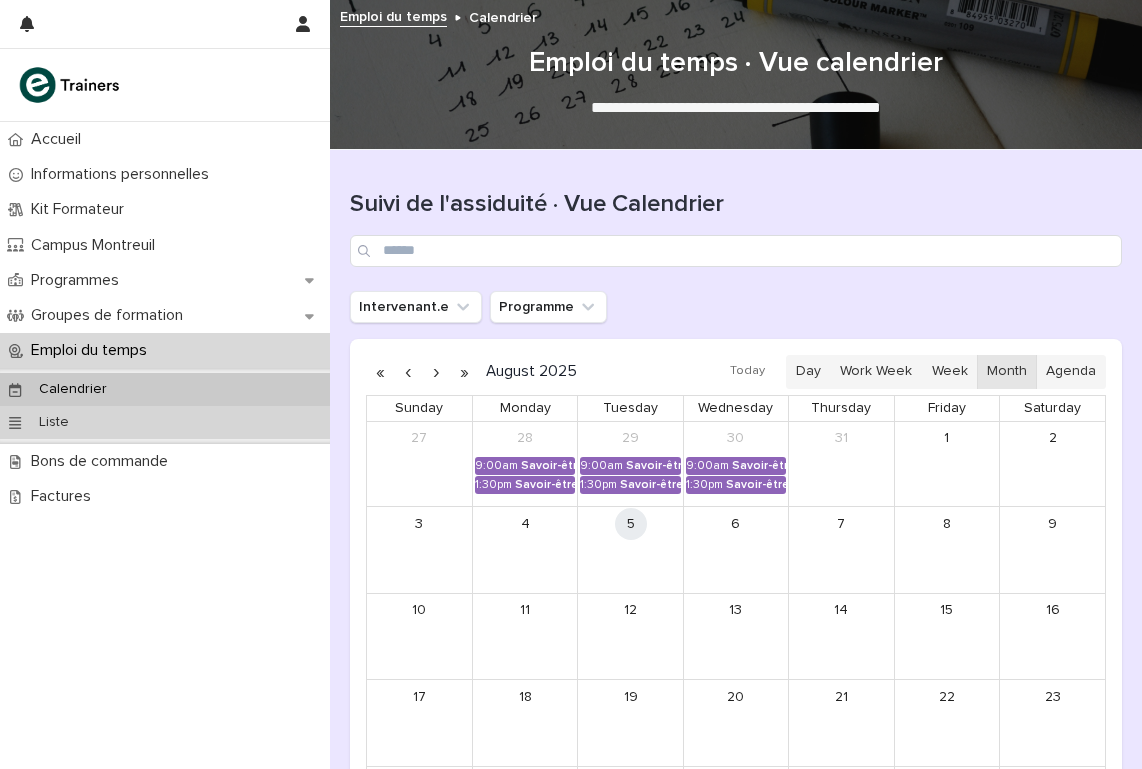 click on "Liste" at bounding box center [165, 422] 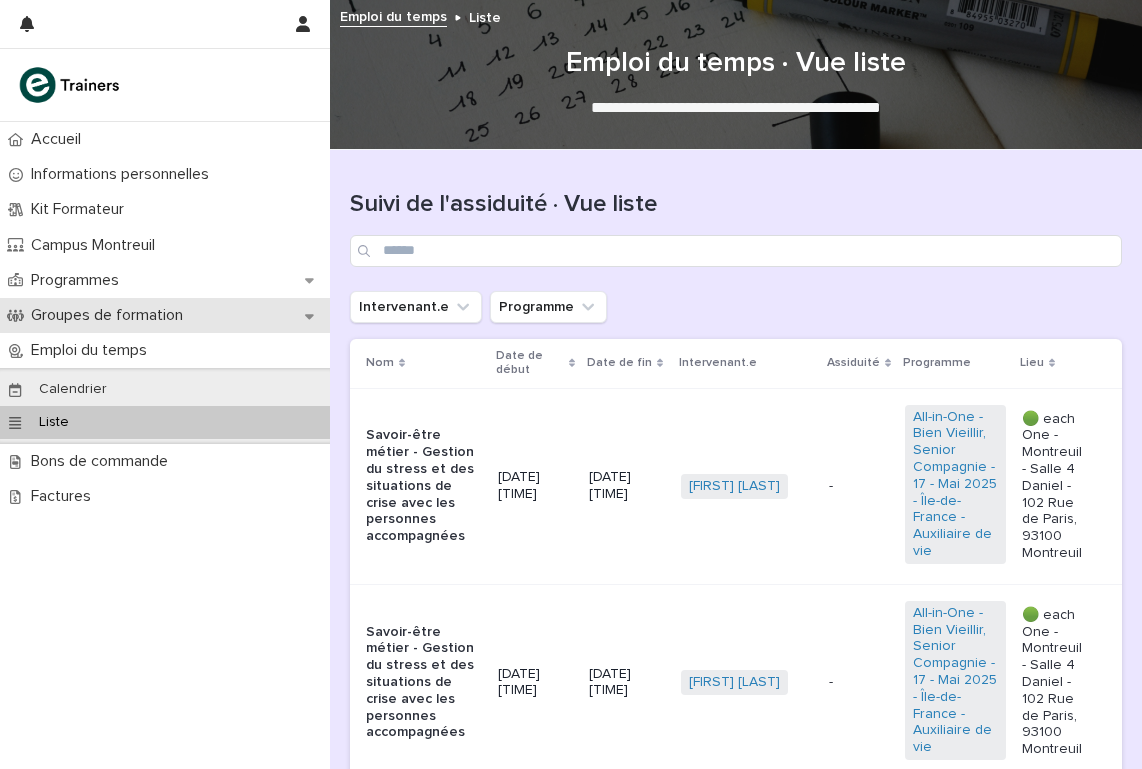 click on "Groupes de formation" at bounding box center [111, 315] 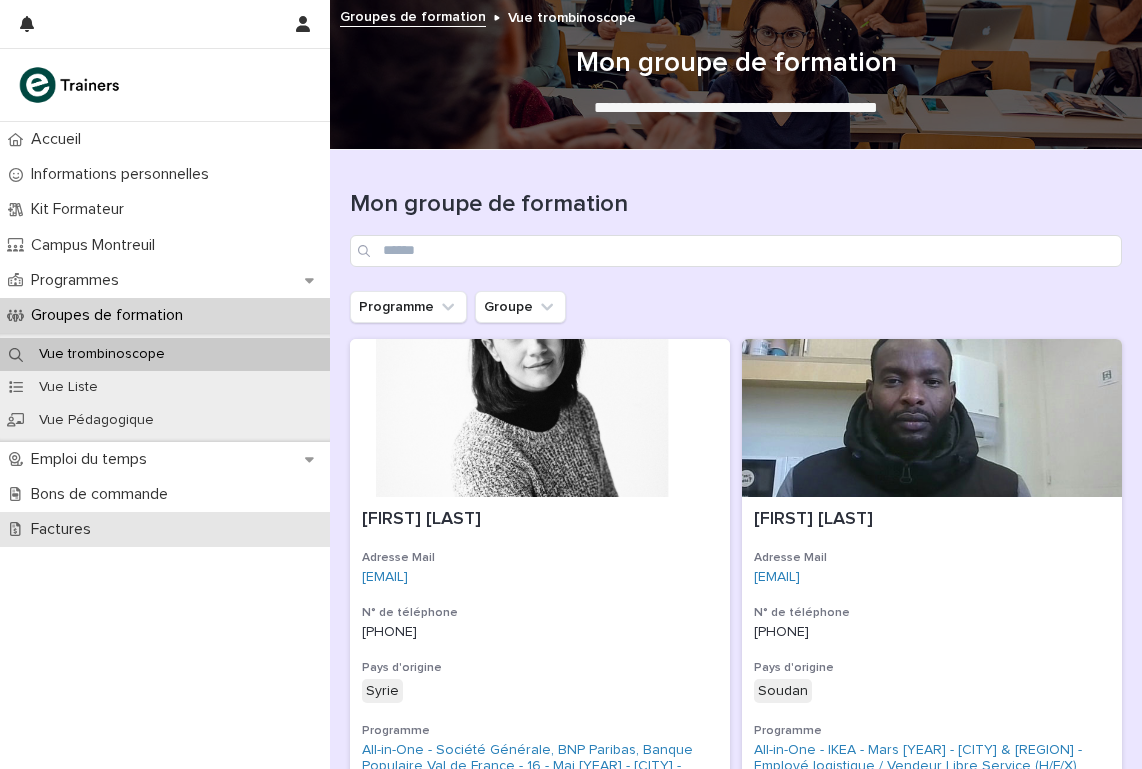click on "Factures" at bounding box center (165, 529) 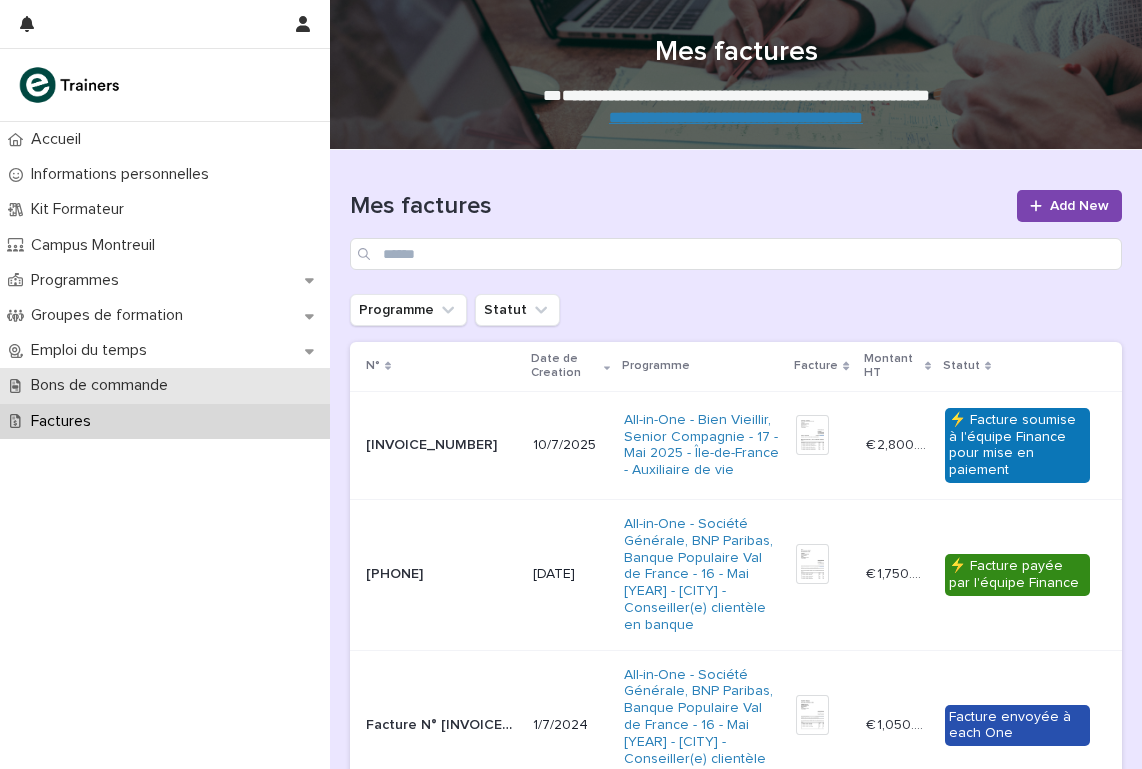 click on "Bons de commande" at bounding box center [103, 385] 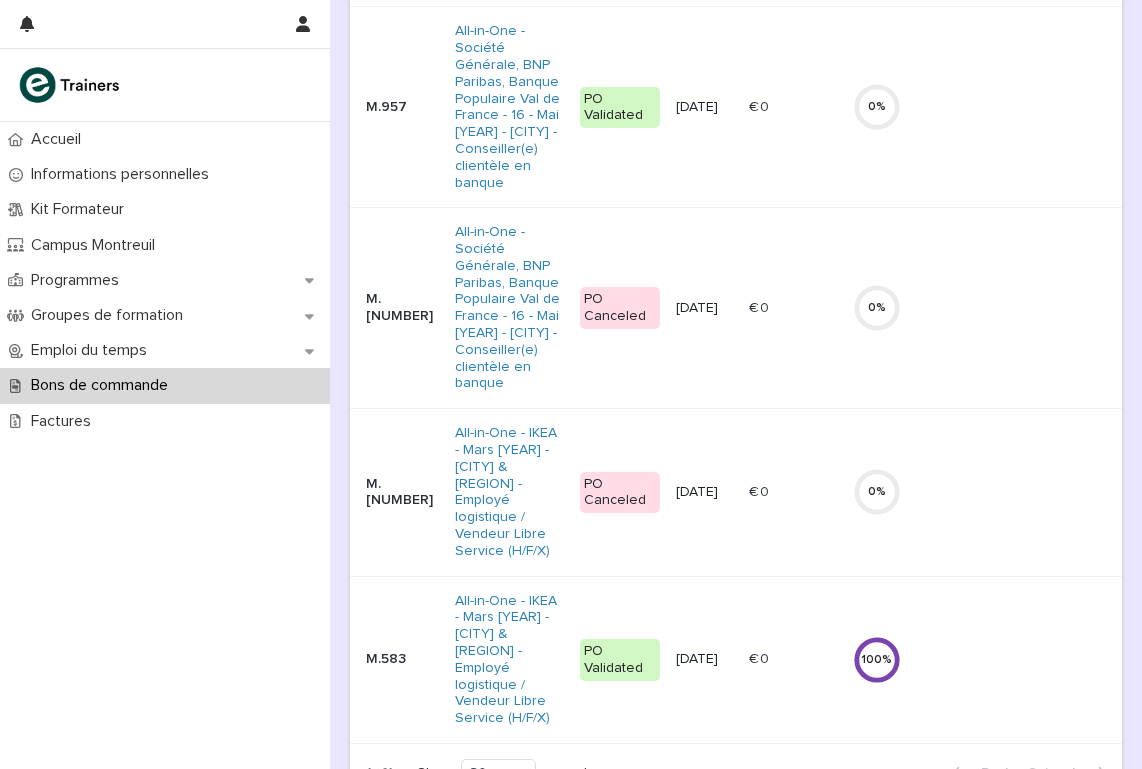scroll, scrollTop: 715, scrollLeft: 0, axis: vertical 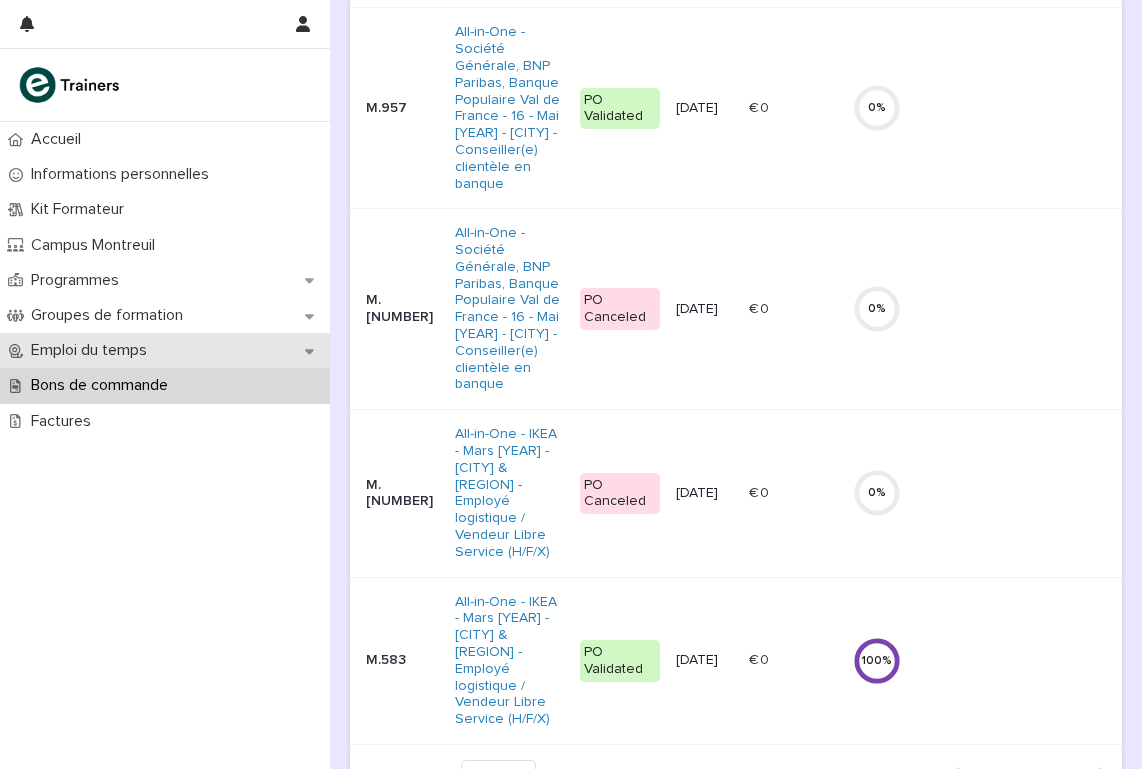 click on "Emploi du temps" at bounding box center (93, 350) 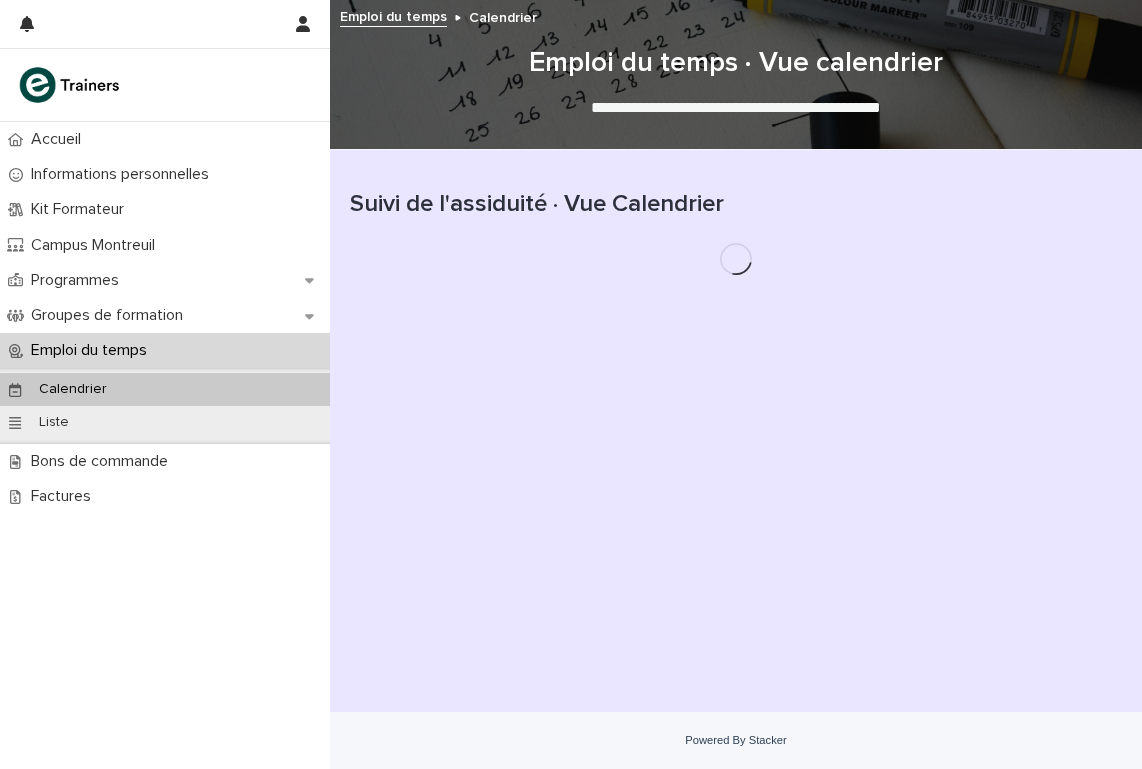 scroll, scrollTop: 0, scrollLeft: 0, axis: both 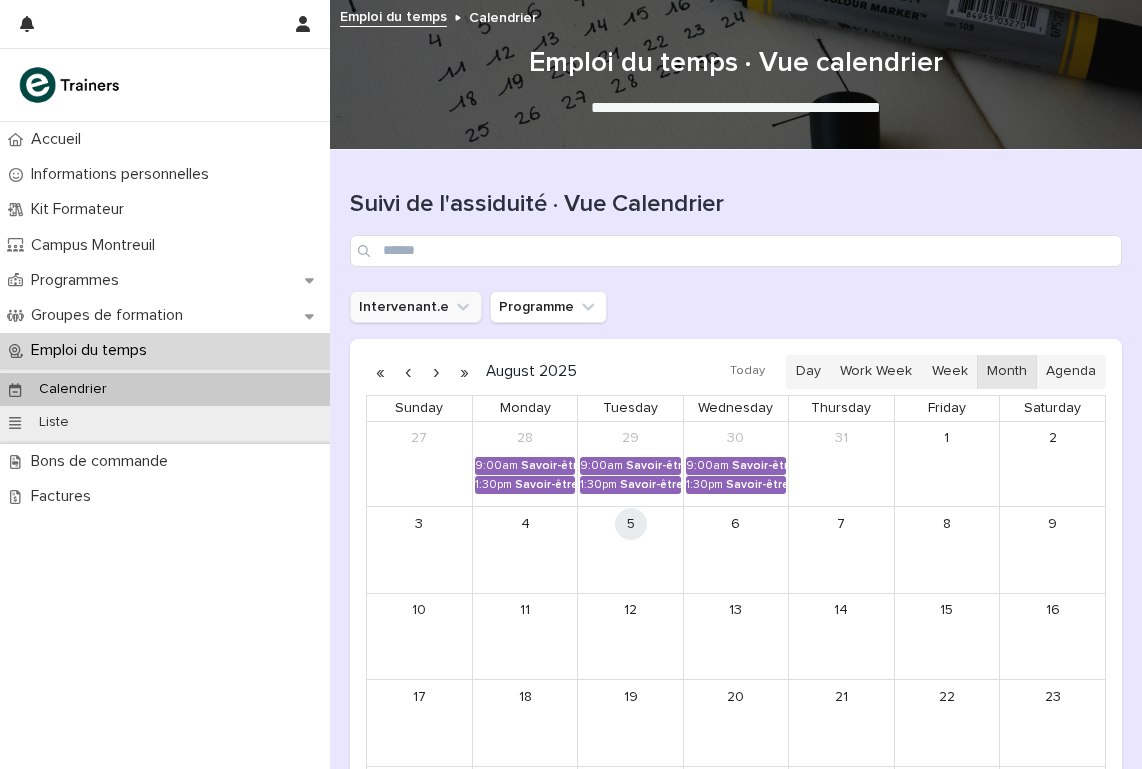 click on "Intervenant.e" at bounding box center [416, 307] 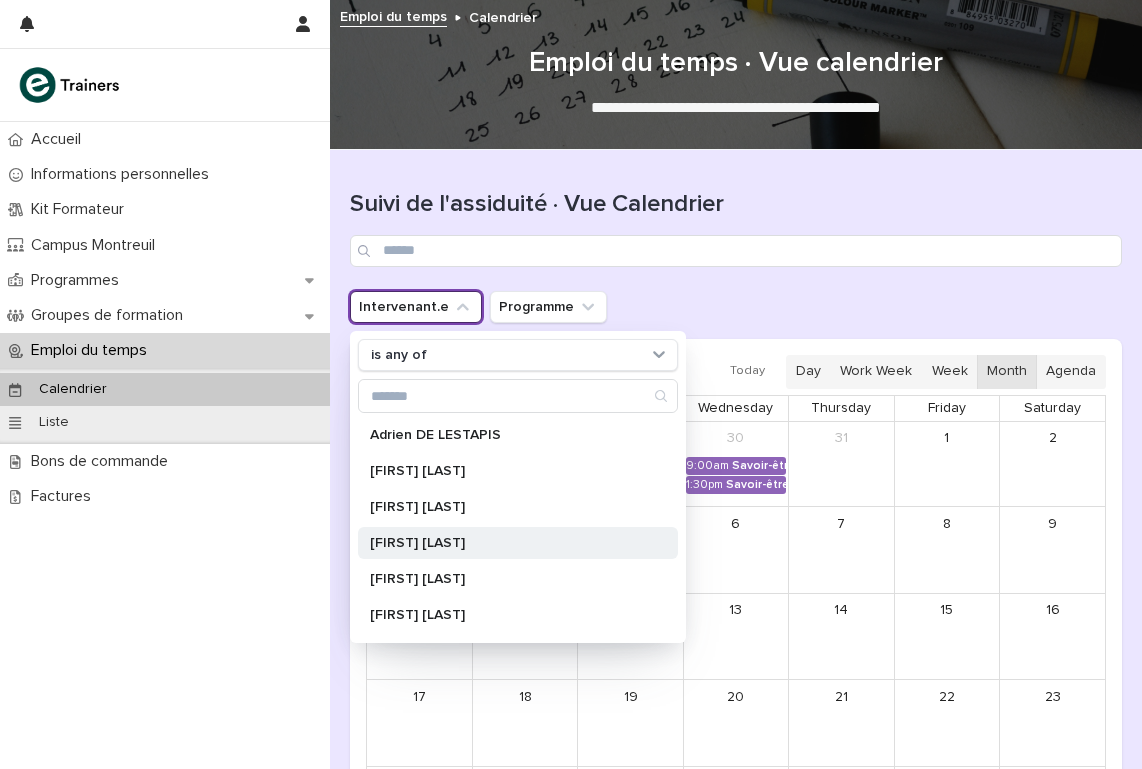 scroll, scrollTop: 0, scrollLeft: 0, axis: both 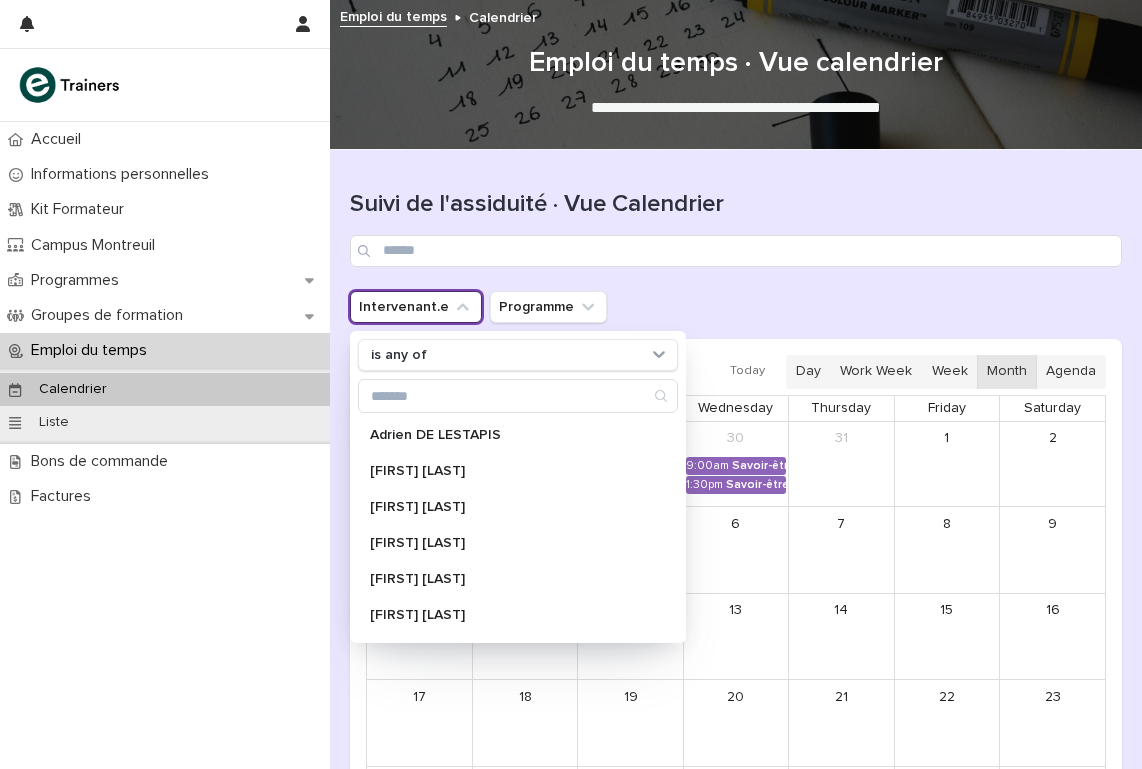 click on "Calendrier" at bounding box center (165, 389) 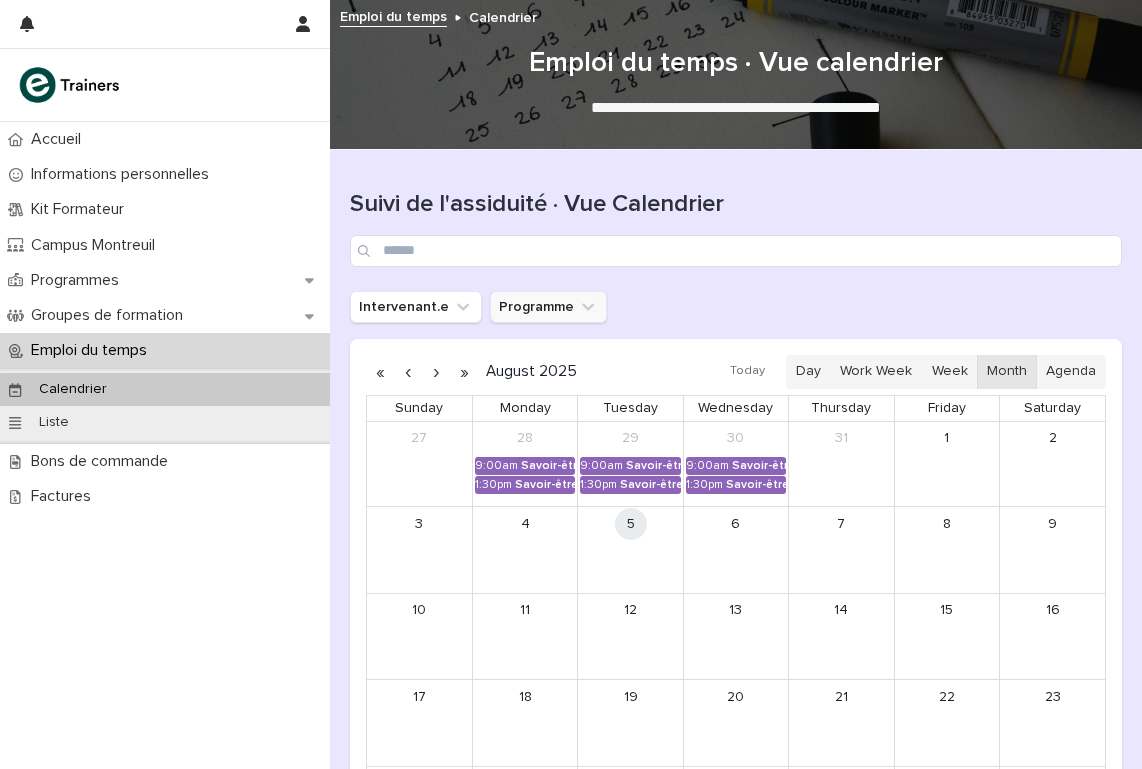 click 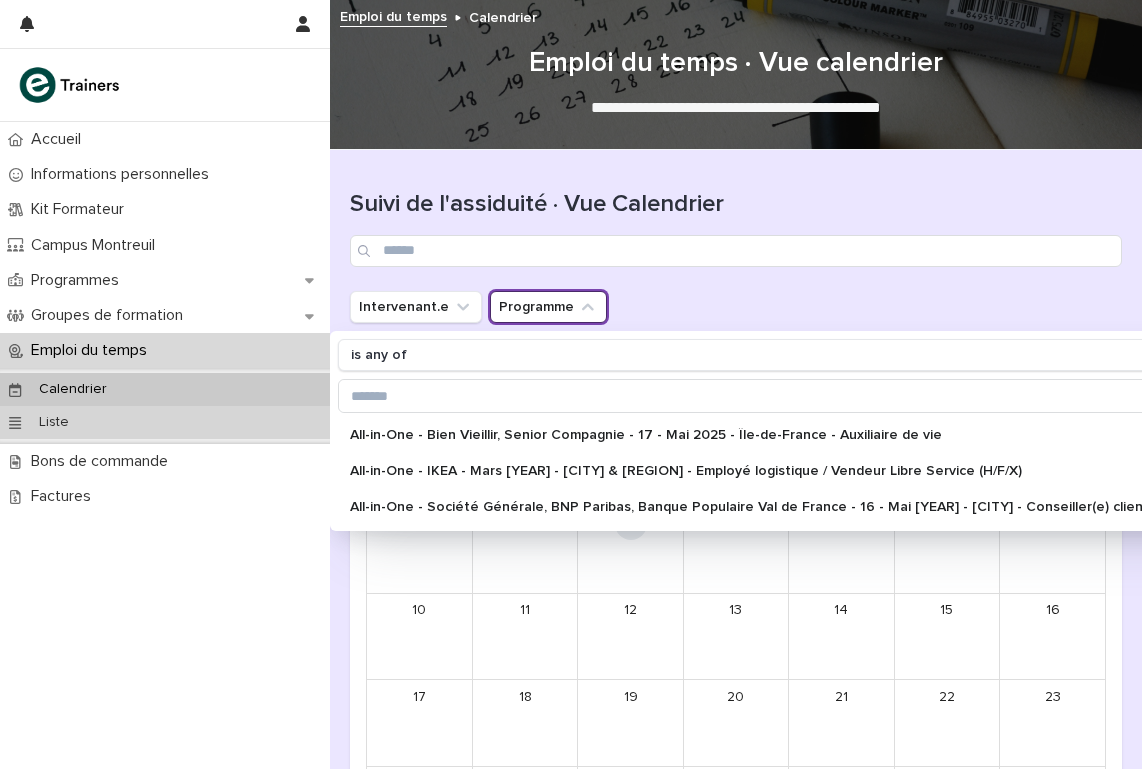 click on "Liste" at bounding box center (165, 422) 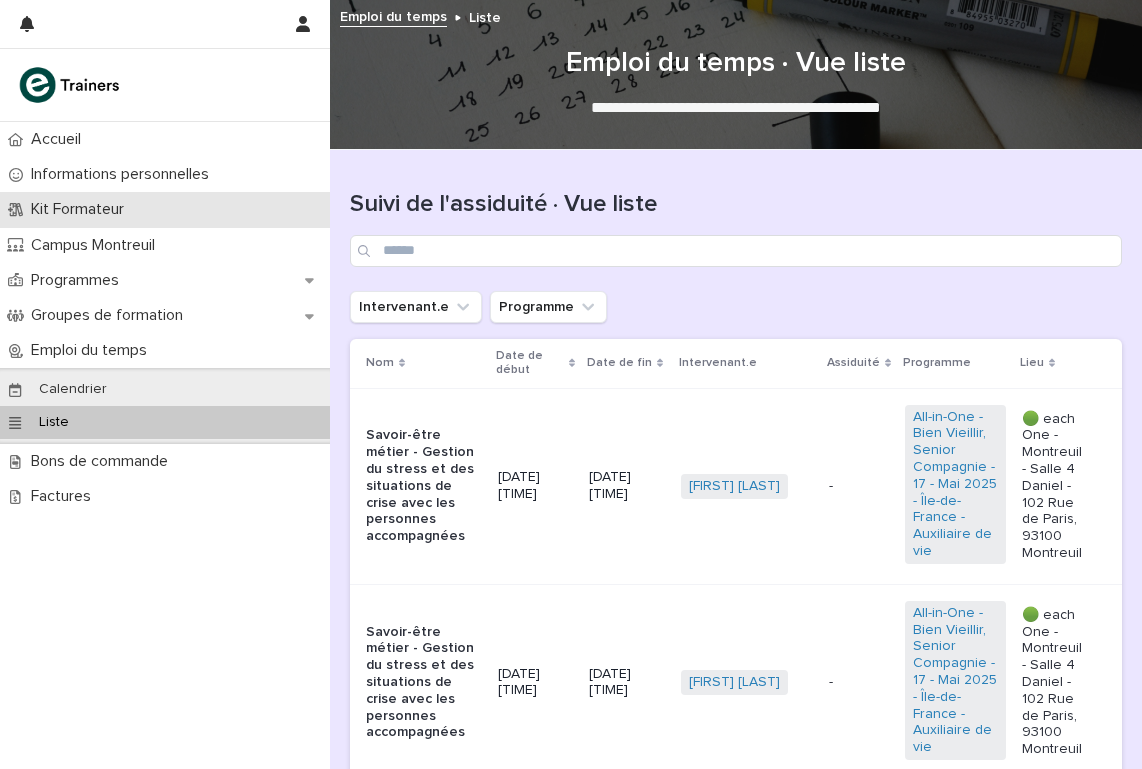 click on "Kit Formateur" at bounding box center [81, 209] 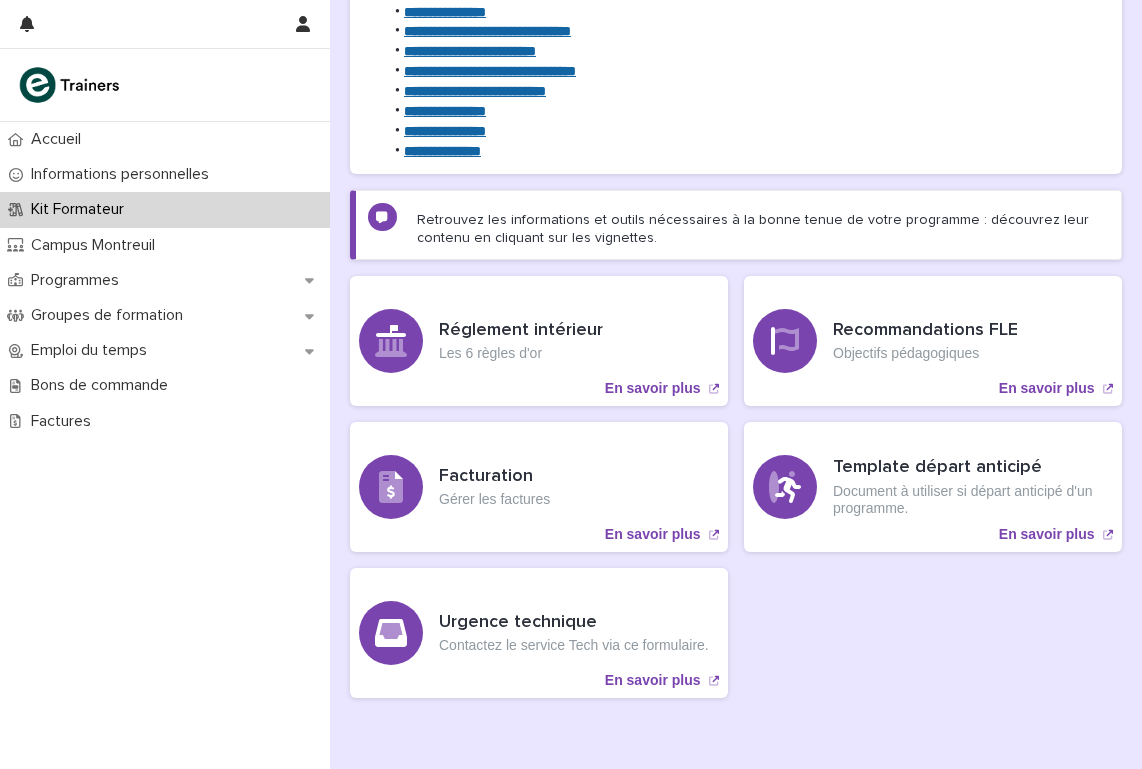 scroll, scrollTop: 373, scrollLeft: 0, axis: vertical 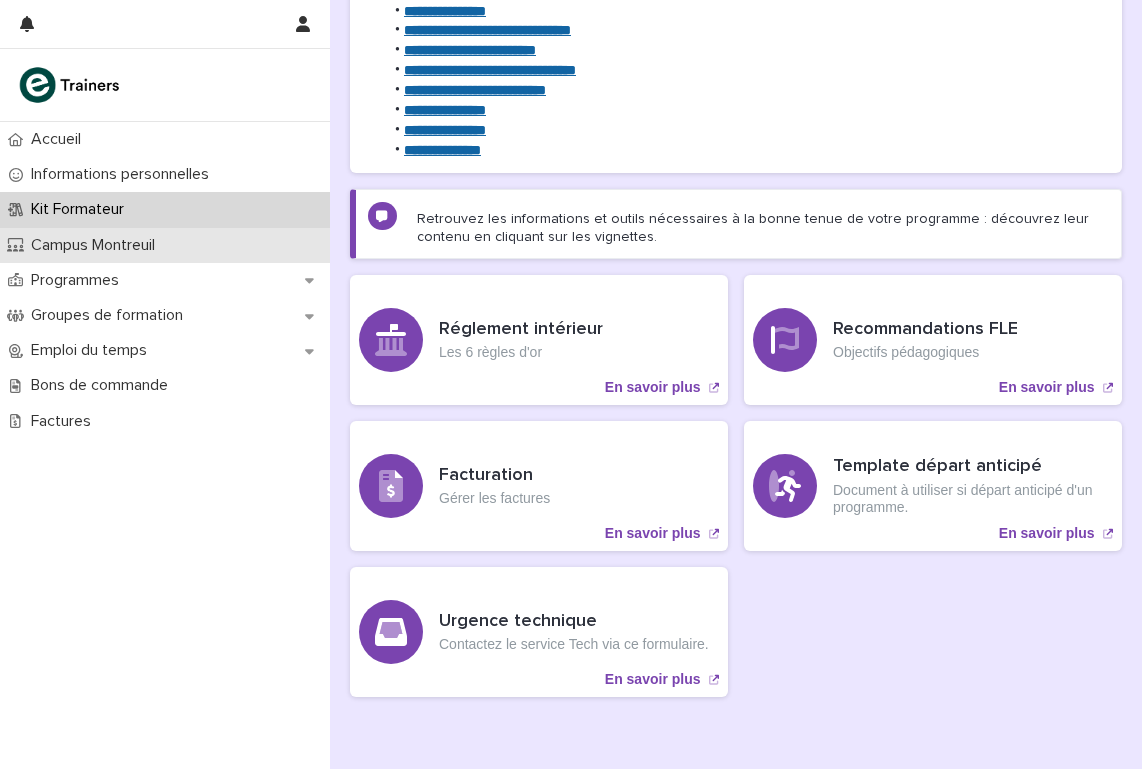 click on "Campus Montreuil" at bounding box center [165, 245] 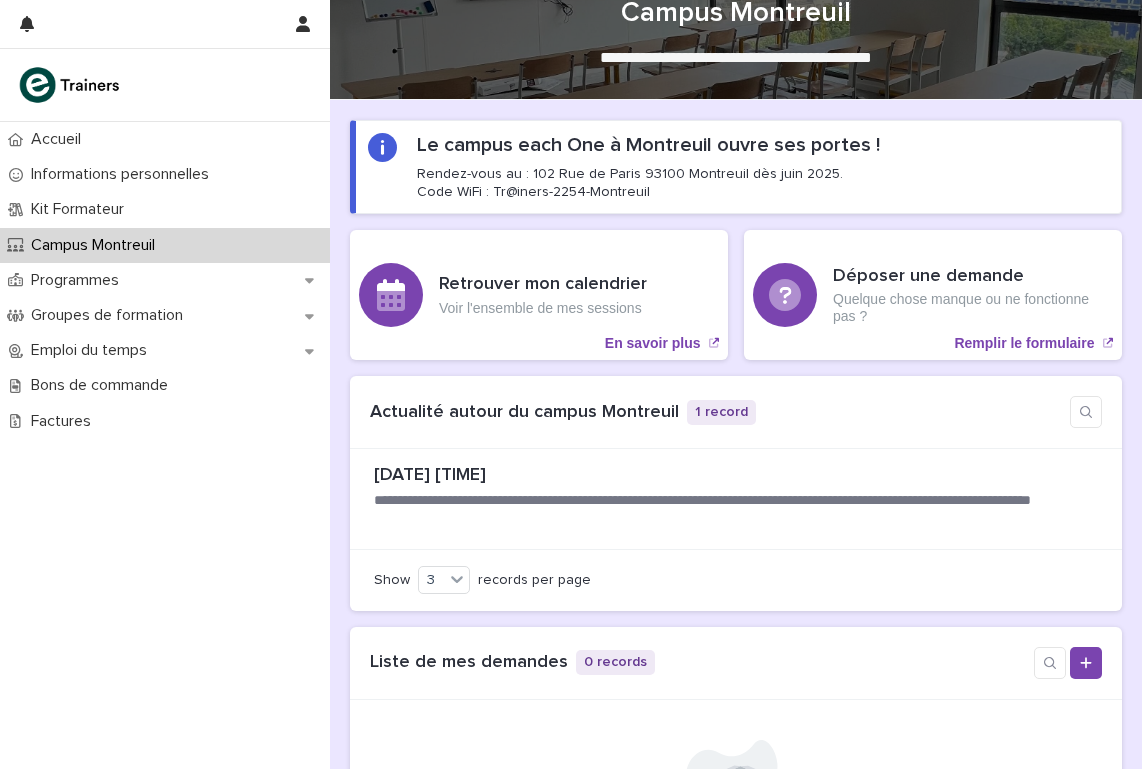 scroll, scrollTop: 42, scrollLeft: 0, axis: vertical 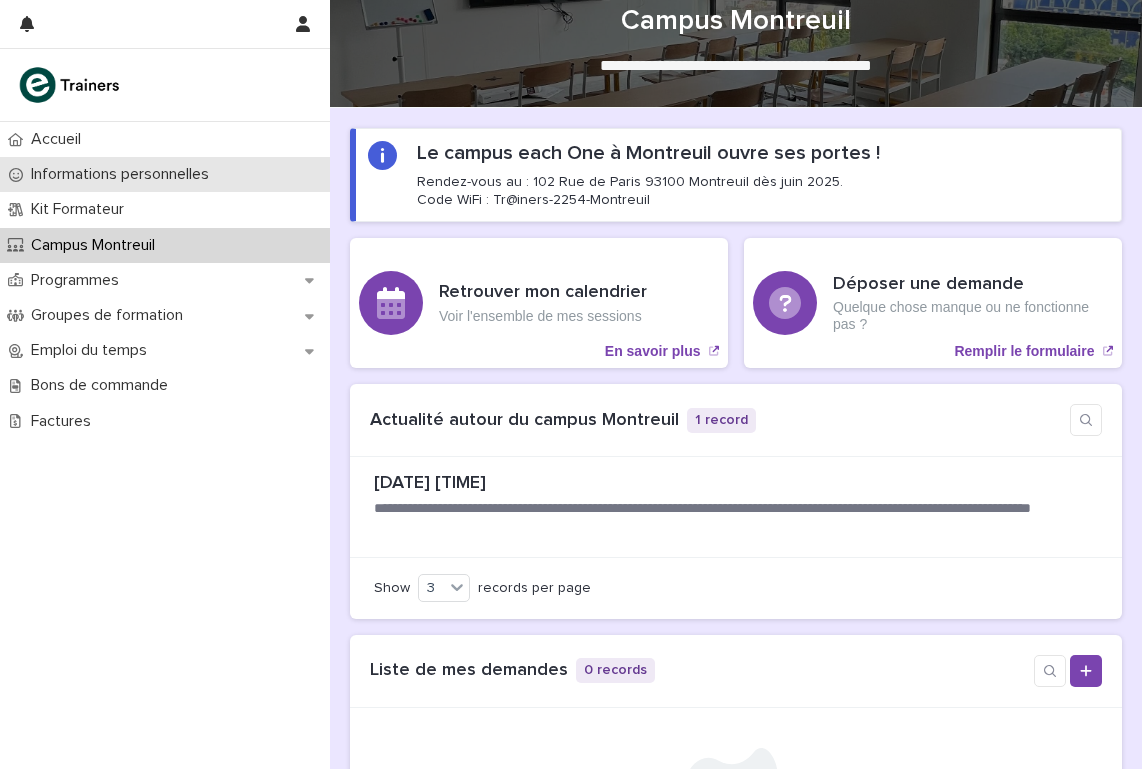 click on "Informations personnelles" at bounding box center (124, 174) 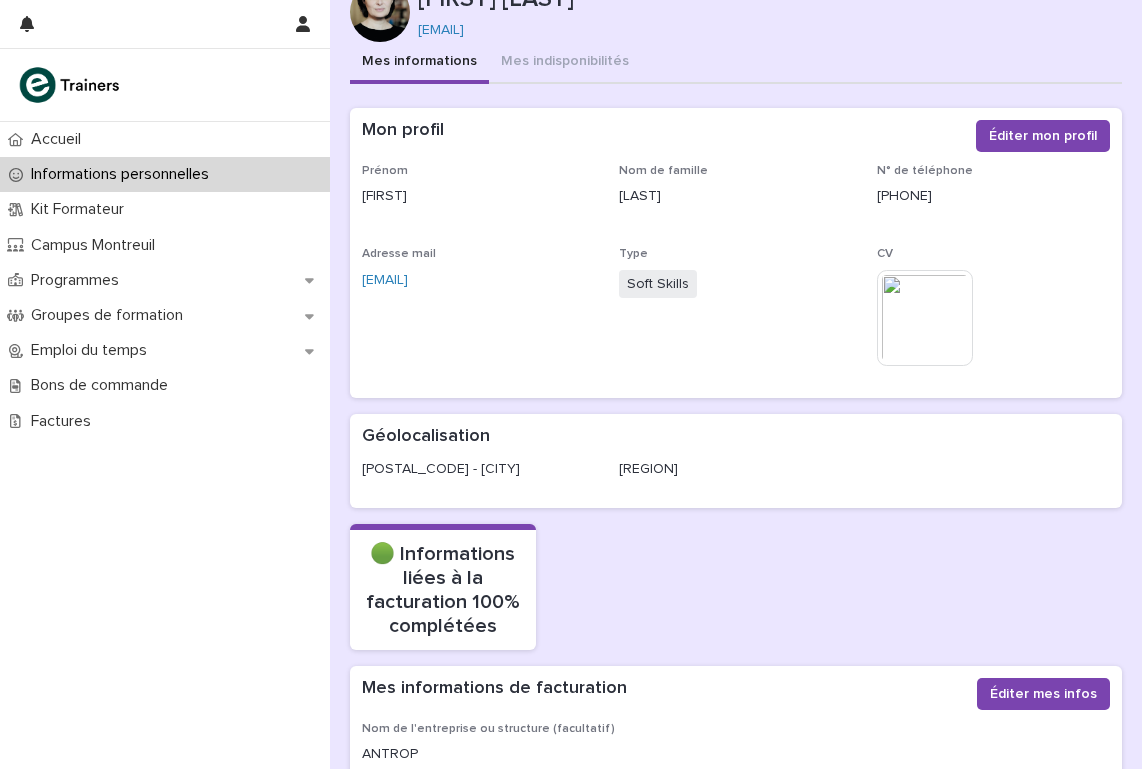 scroll, scrollTop: 0, scrollLeft: 0, axis: both 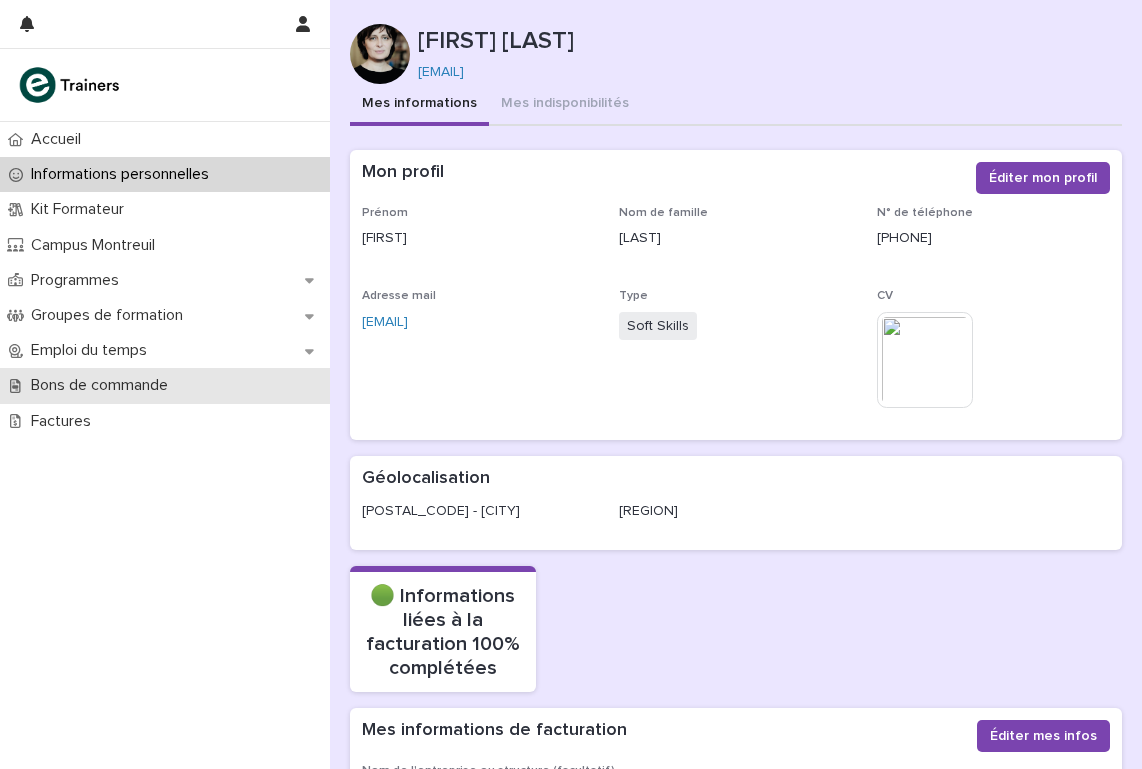click on "Bons de commande" at bounding box center (103, 385) 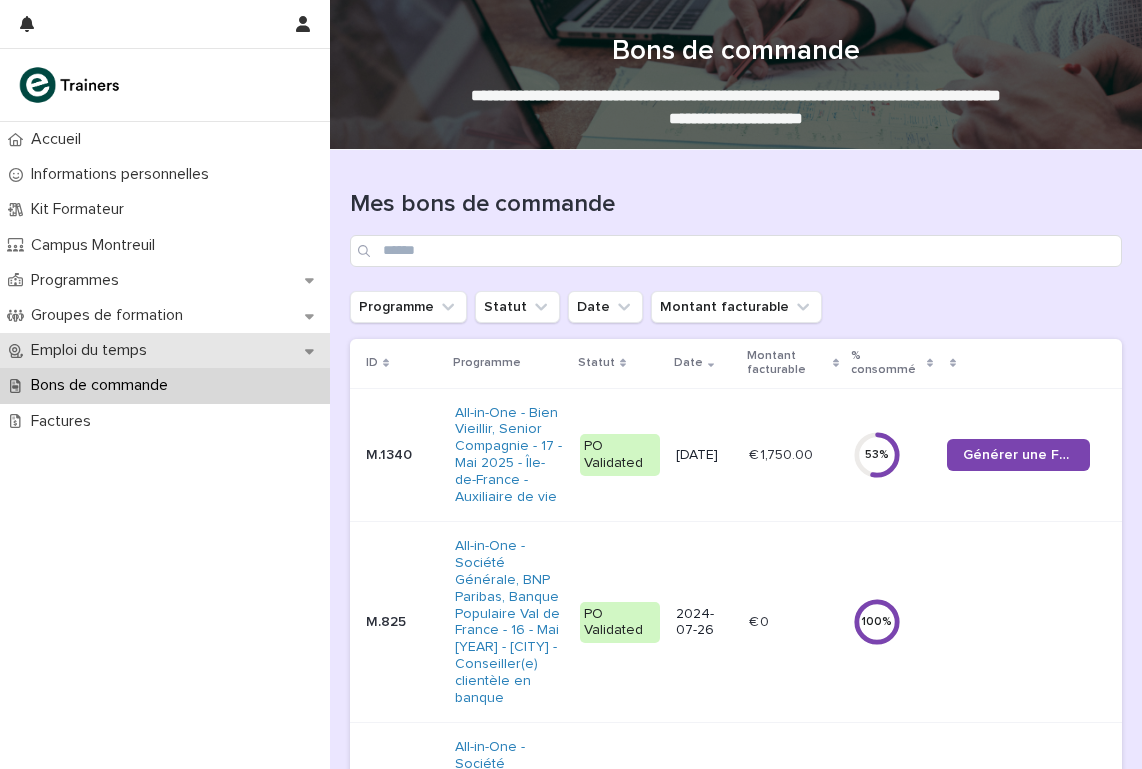 click on "Emploi du temps" at bounding box center (93, 350) 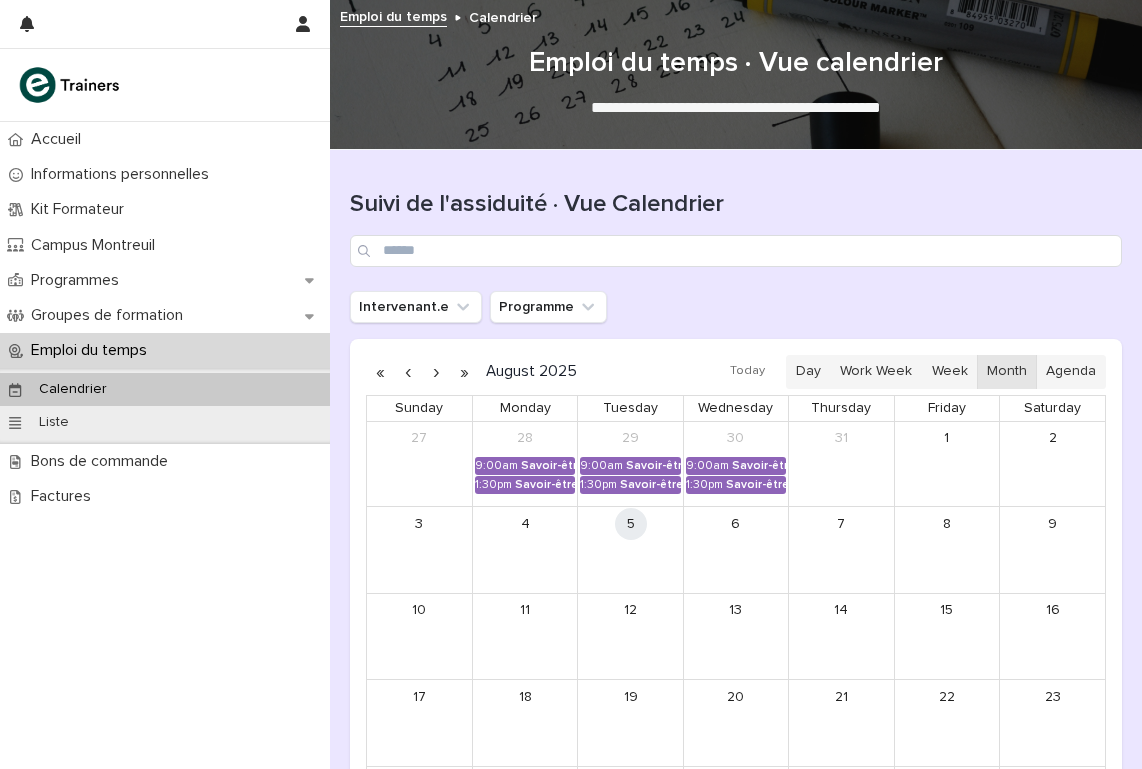click at bounding box center [71, 85] 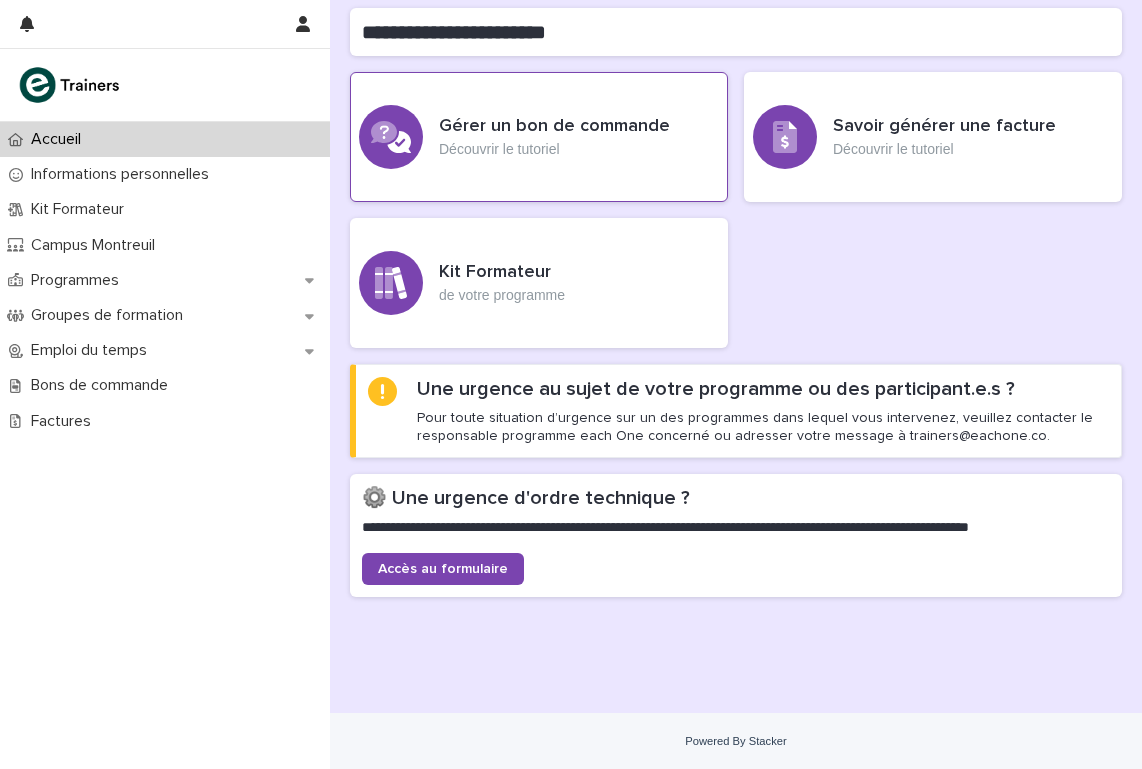 scroll, scrollTop: 592, scrollLeft: 0, axis: vertical 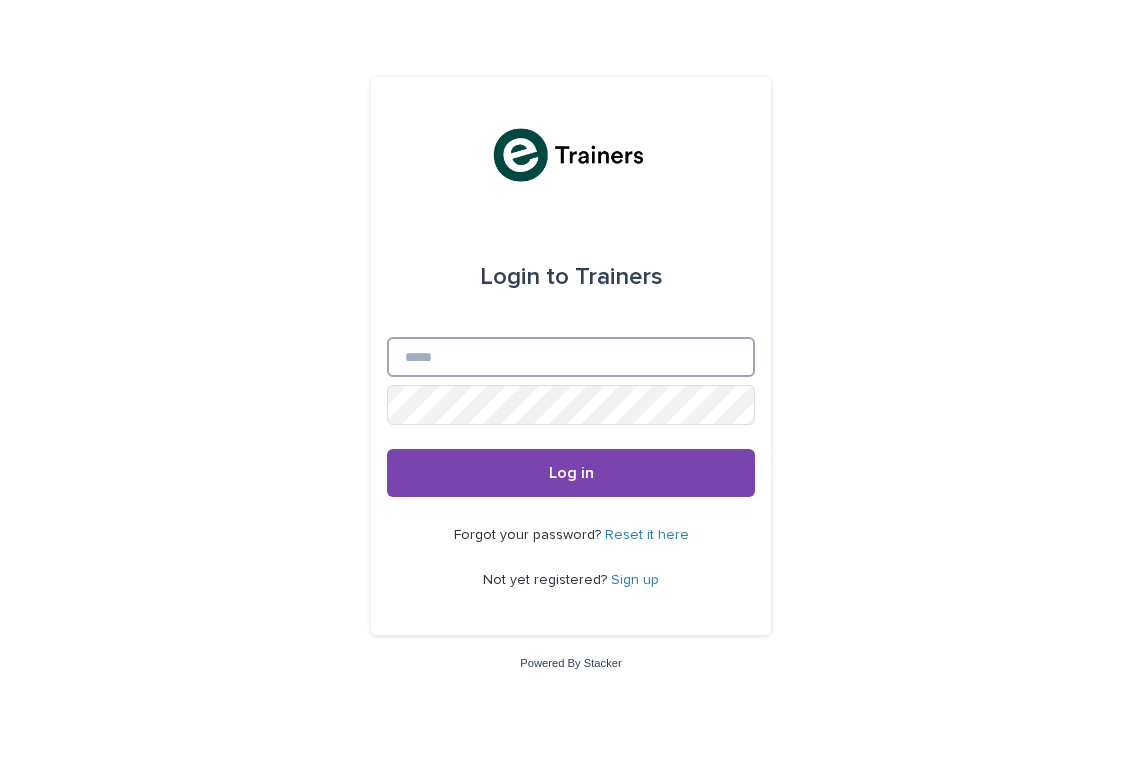 type on "**********" 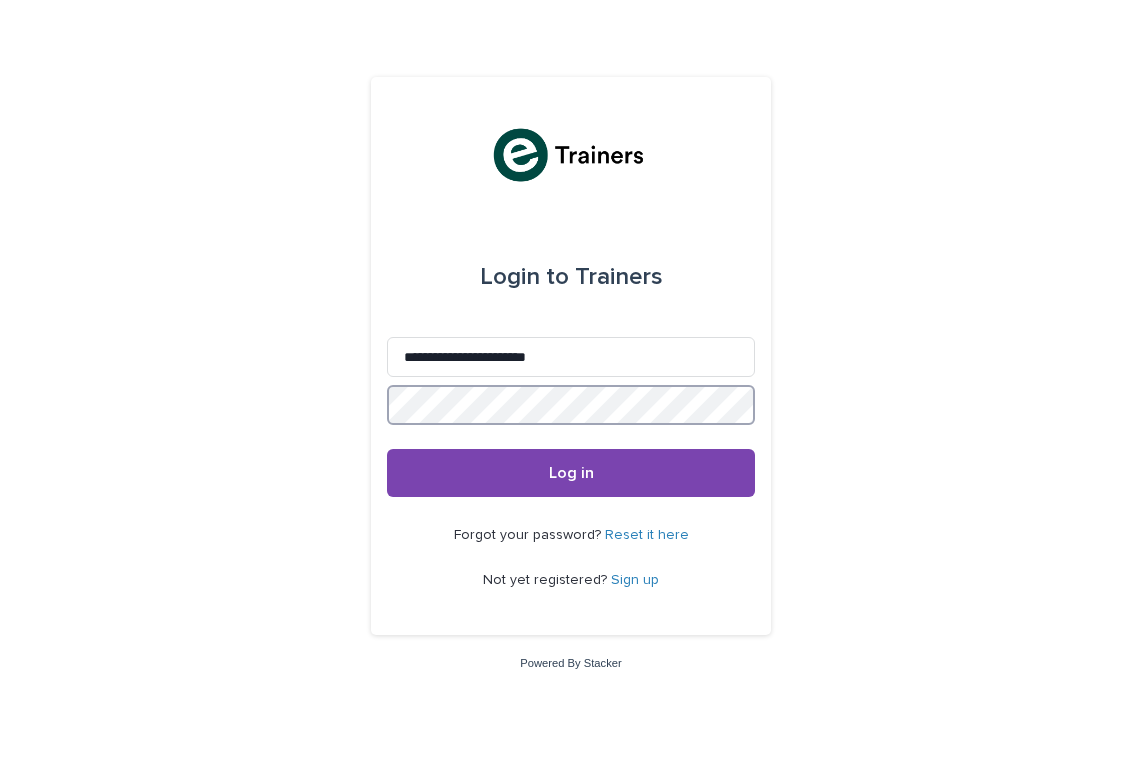 click on "Log in" at bounding box center [571, 473] 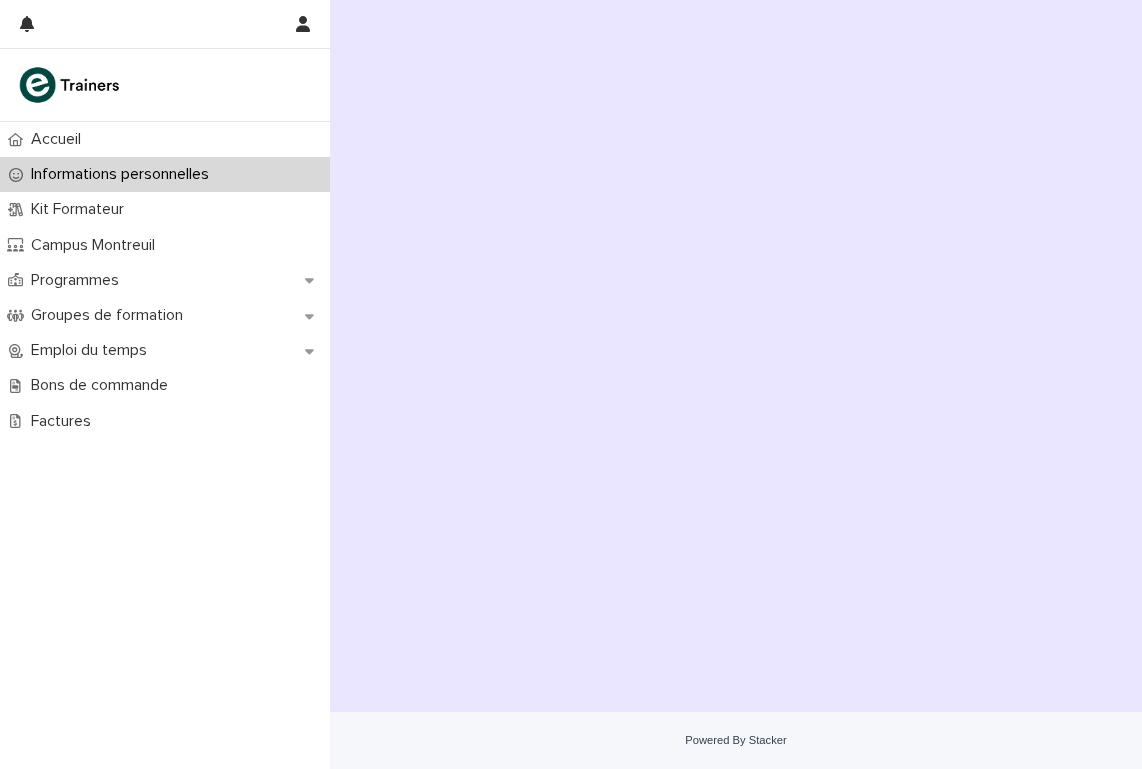 scroll, scrollTop: 0, scrollLeft: 0, axis: both 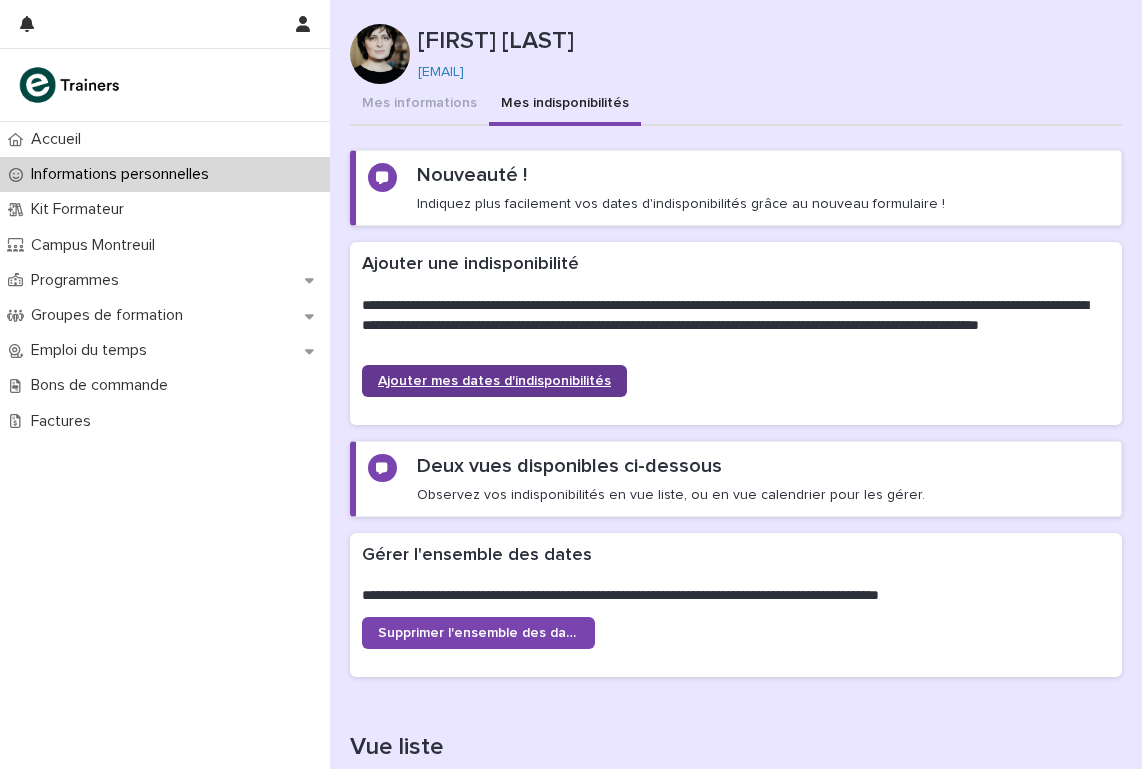 click on "Ajouter mes dates d'indisponibilités" at bounding box center (494, 381) 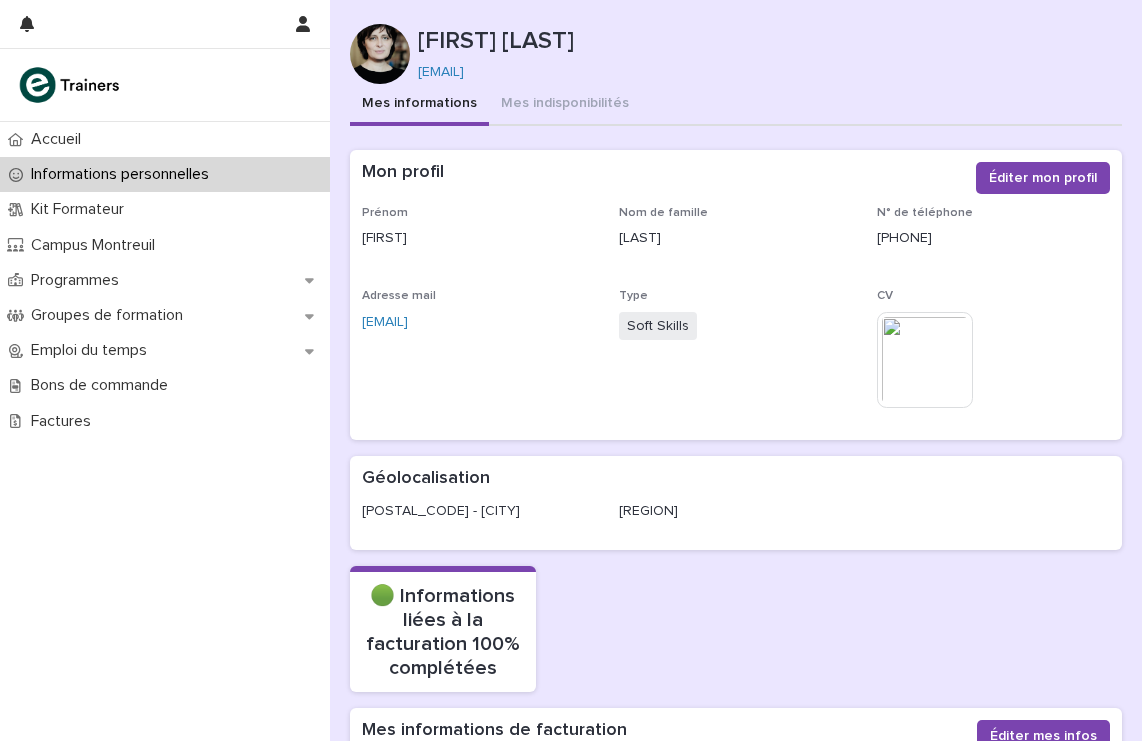 click on "Mes informations" at bounding box center (419, 105) 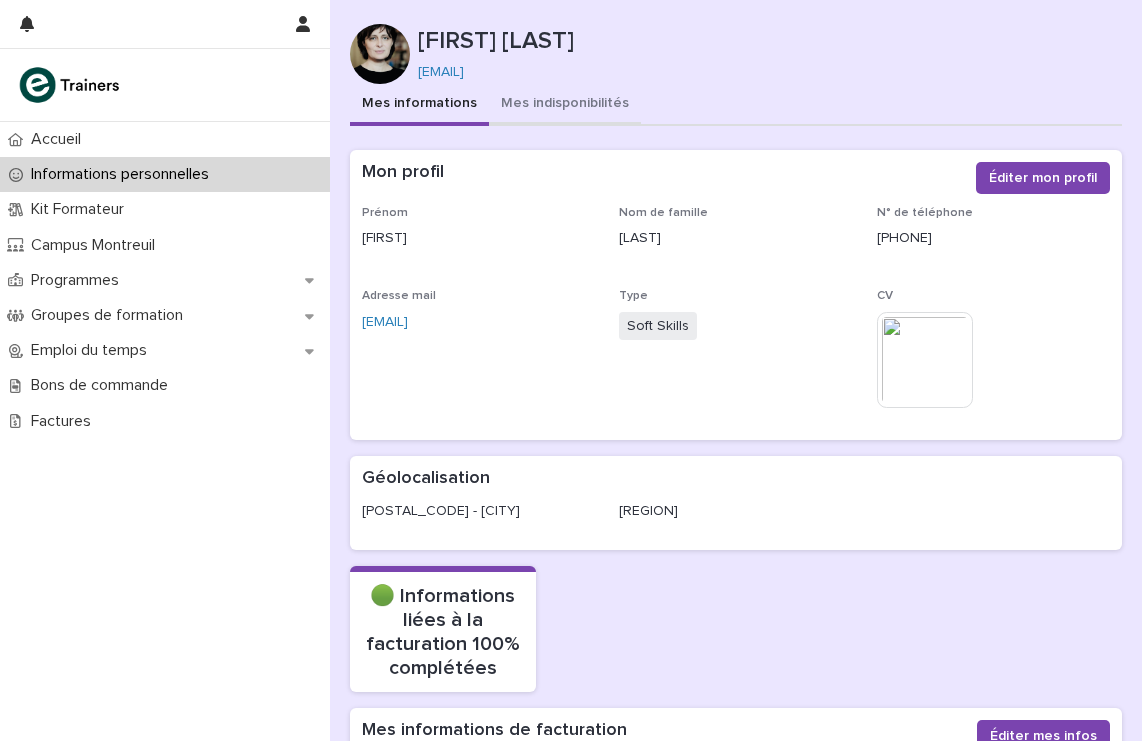 click on "Mes indisponibilités" at bounding box center [565, 105] 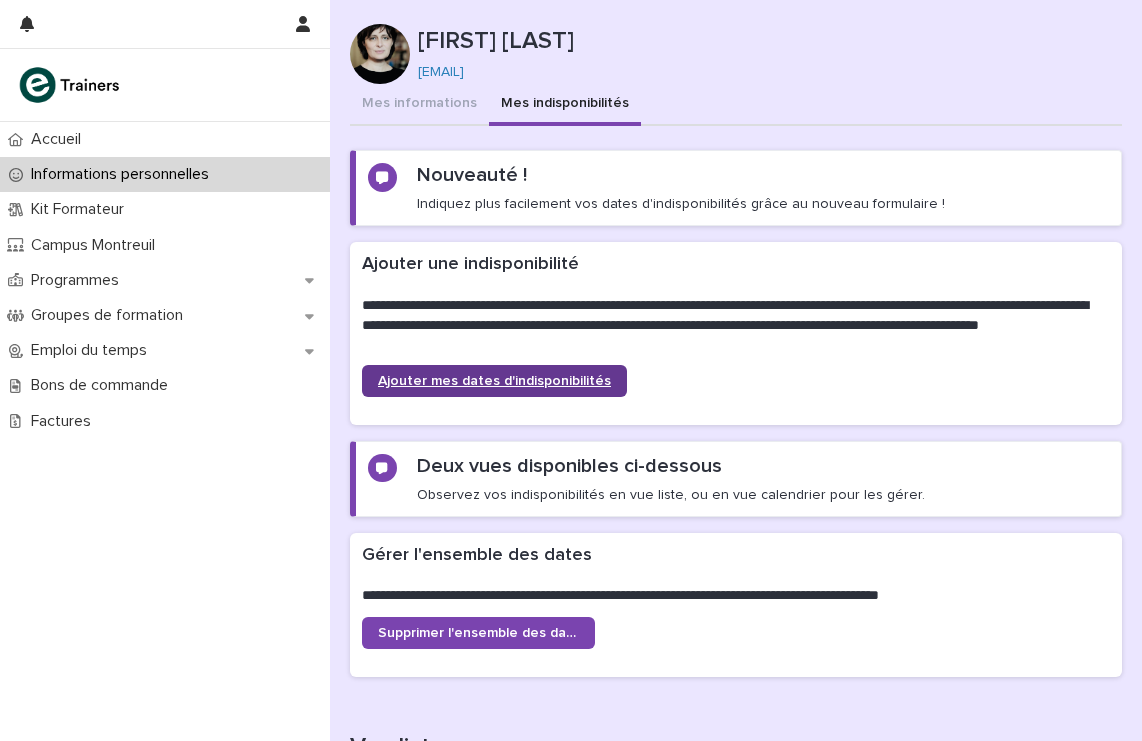 click on "Ajouter mes dates d'indisponibilités" at bounding box center (494, 381) 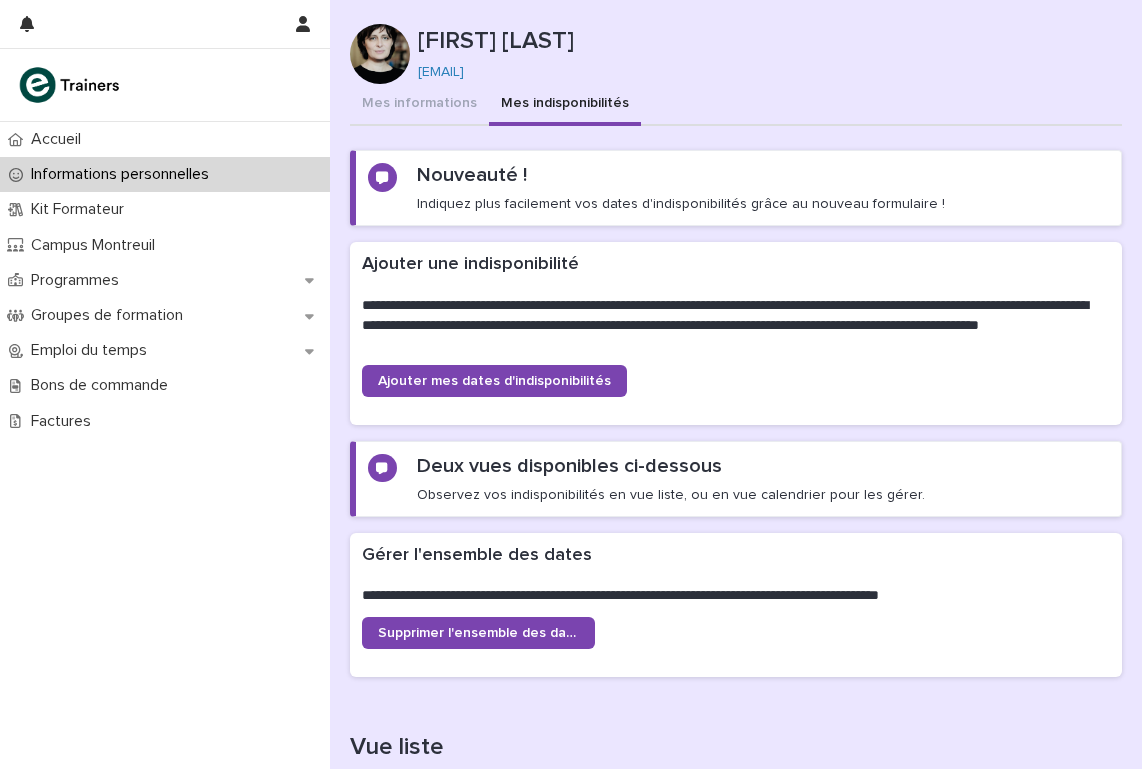 click on "Mes informations Mes indisponibilités" at bounding box center [736, 105] 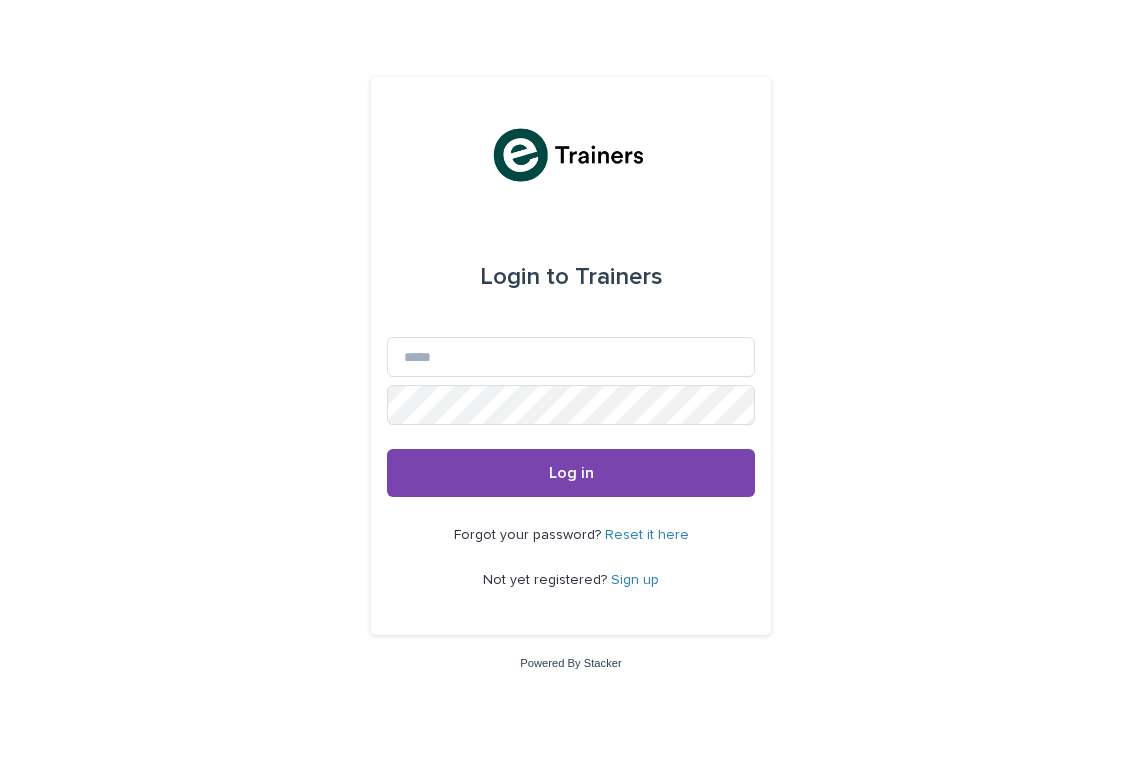 scroll, scrollTop: 0, scrollLeft: 0, axis: both 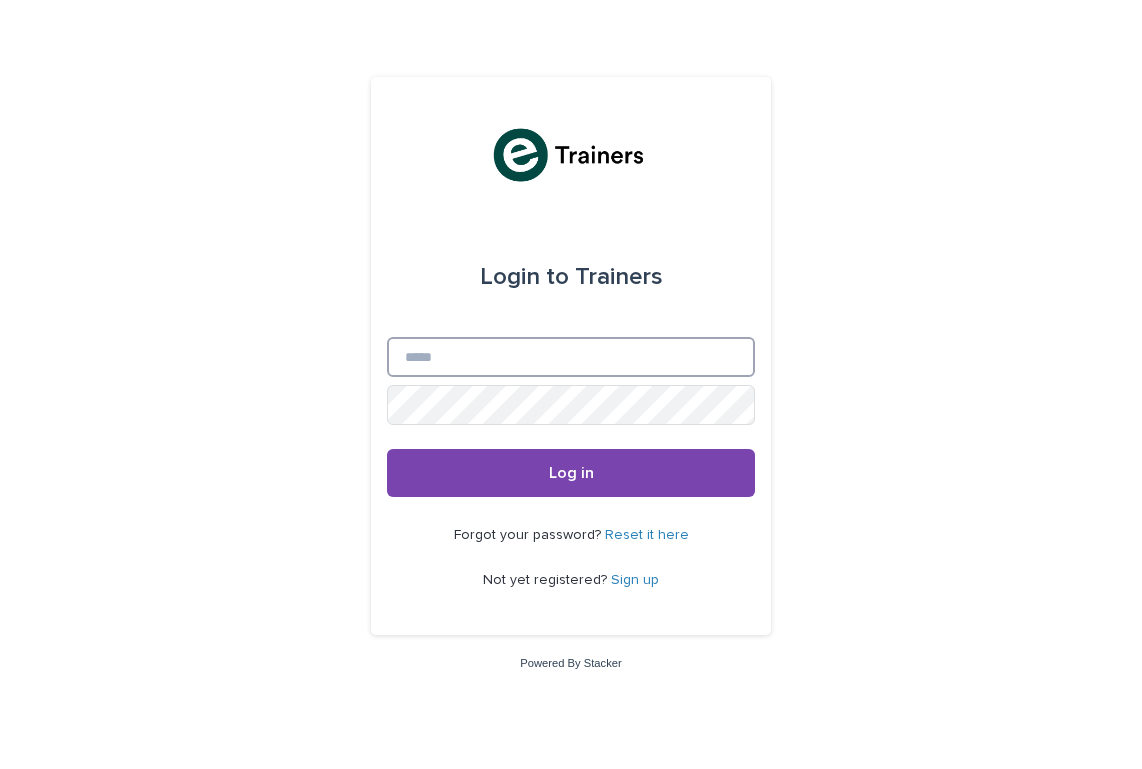 type on "**********" 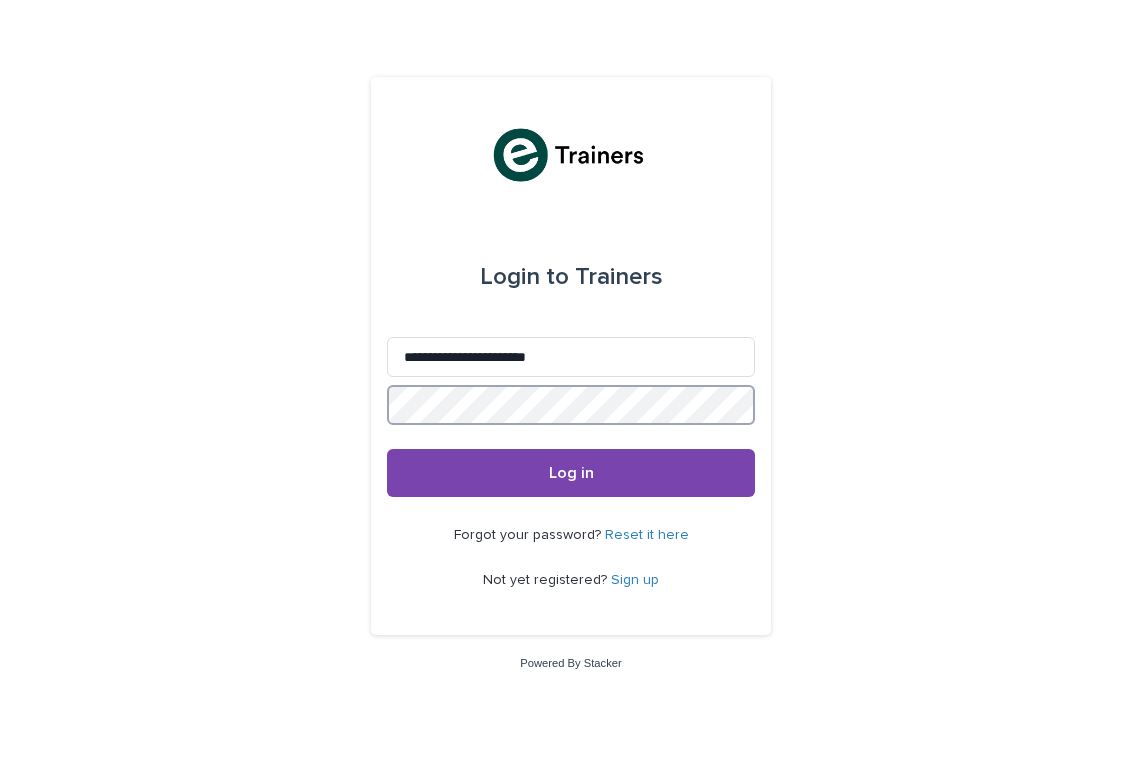click on "Log in" at bounding box center [571, 473] 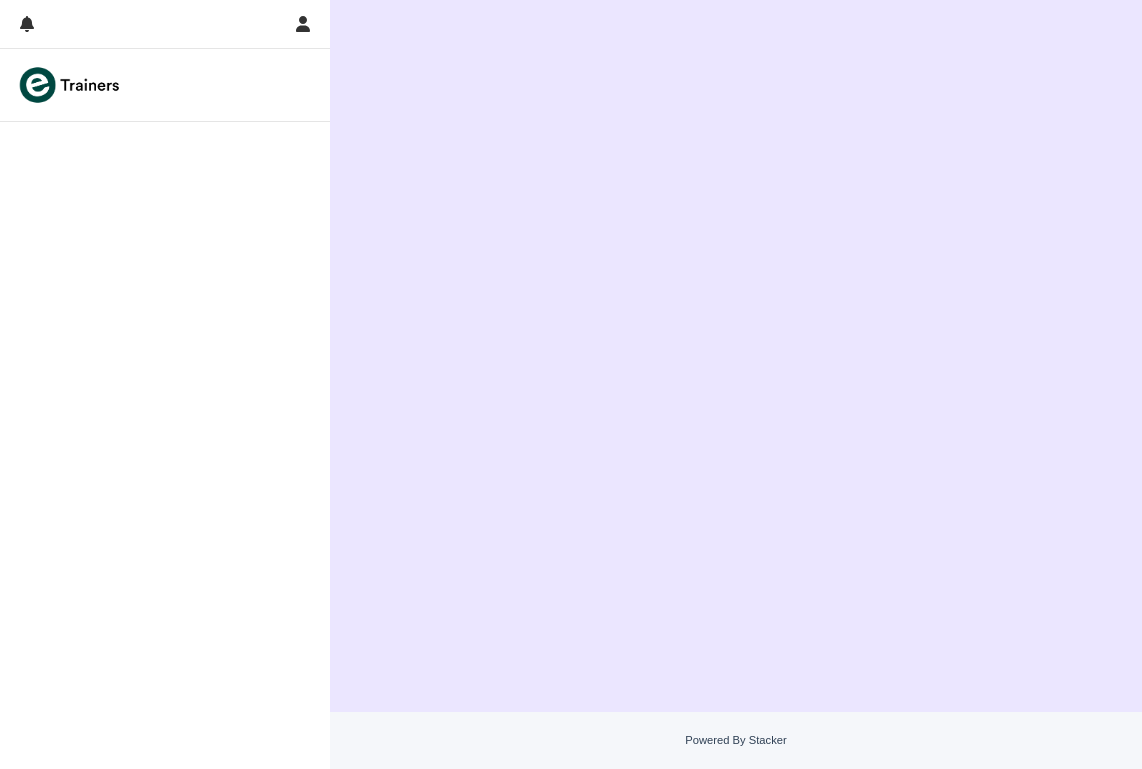 scroll, scrollTop: 0, scrollLeft: 0, axis: both 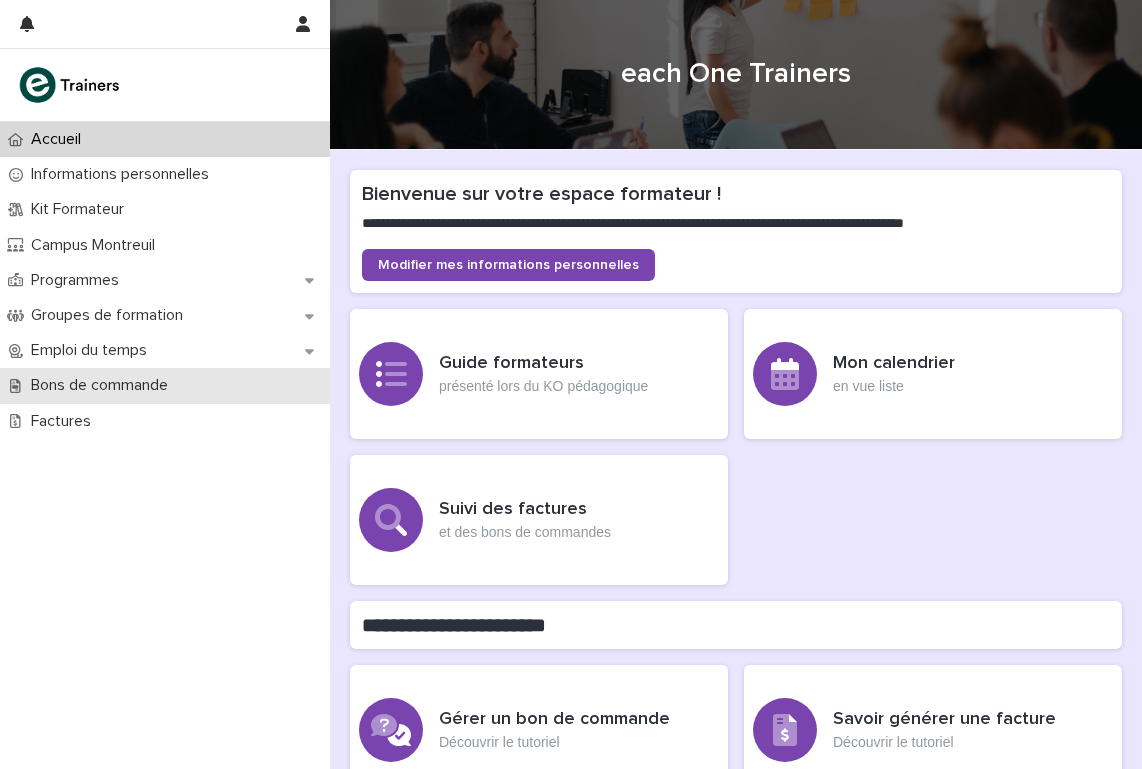 click on "Bons de commande" at bounding box center [103, 385] 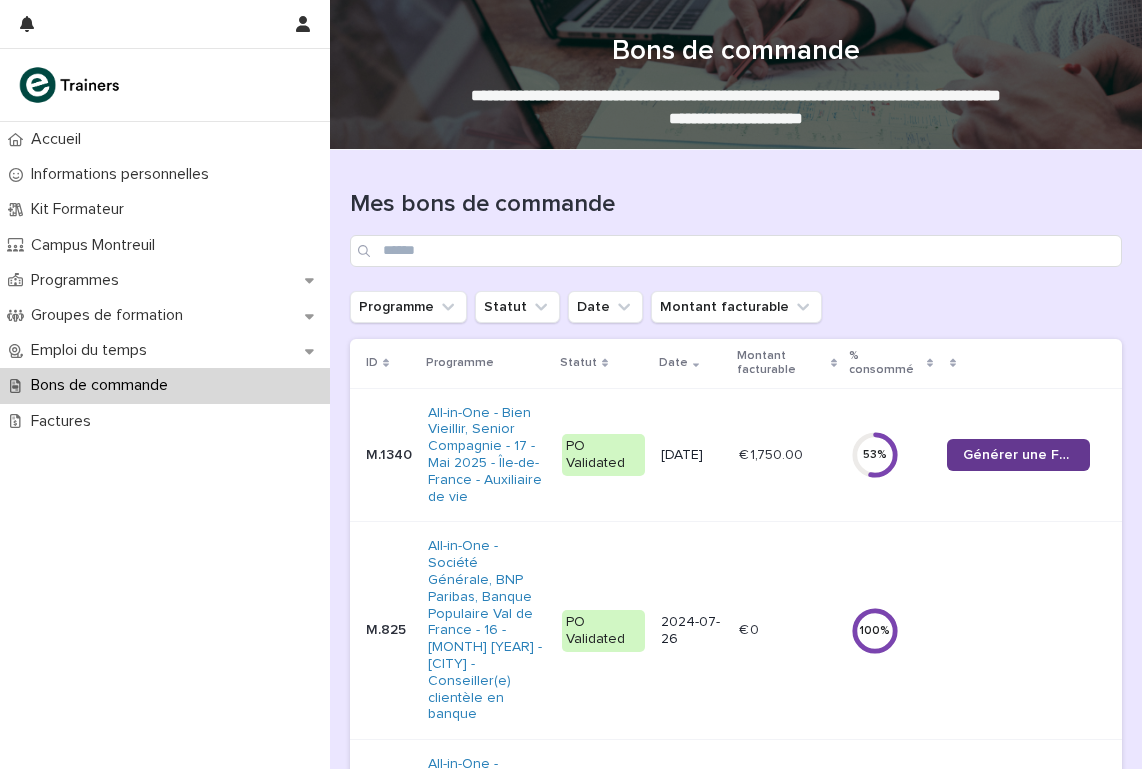 click on "Générer une Facture" at bounding box center [1018, 455] 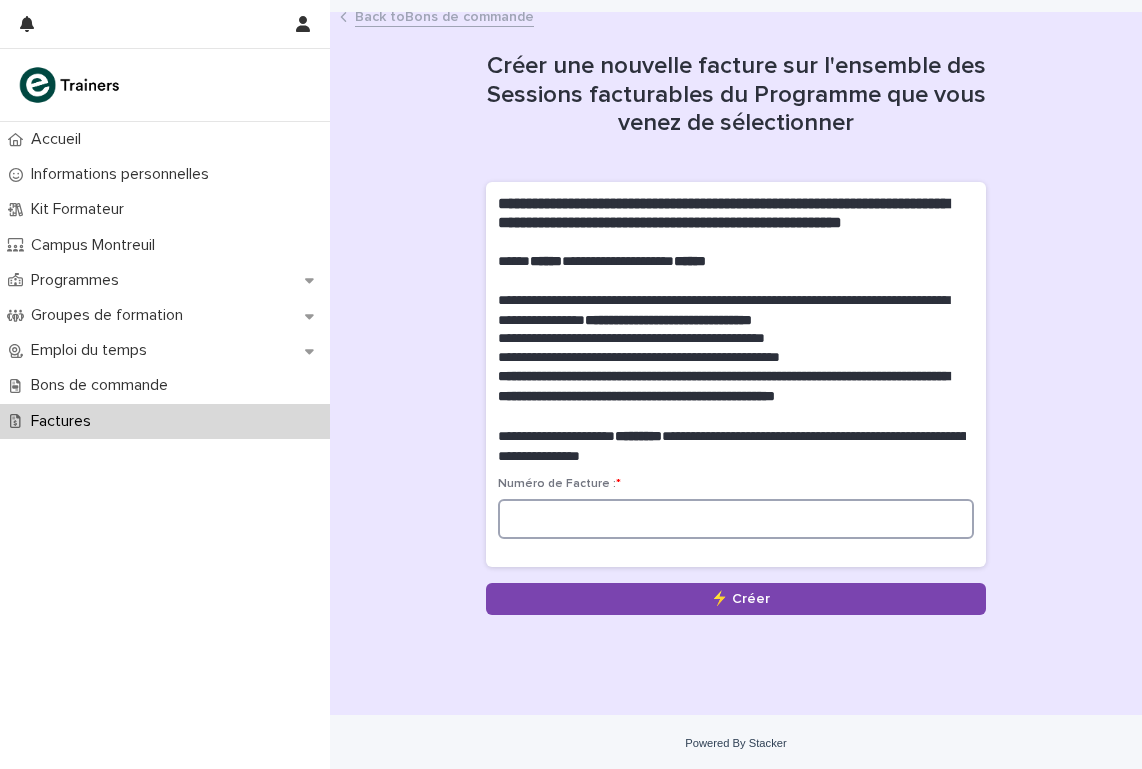 click at bounding box center [736, 519] 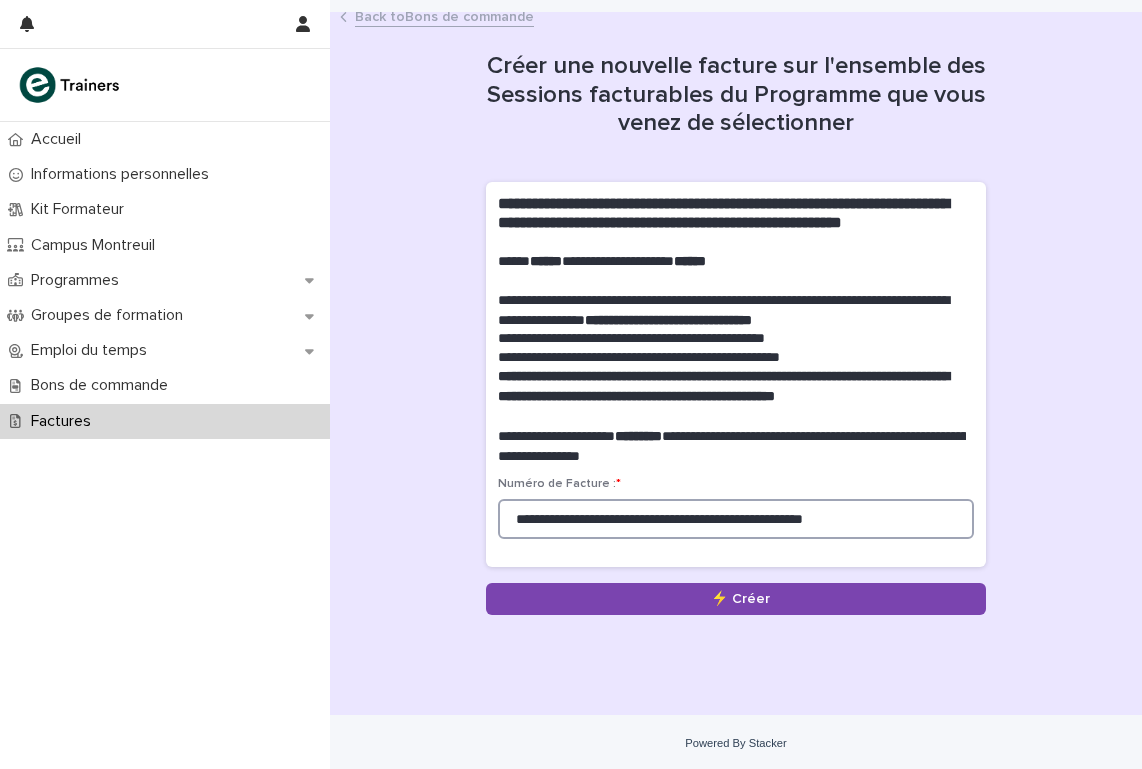 click on "**********" at bounding box center (736, 519) 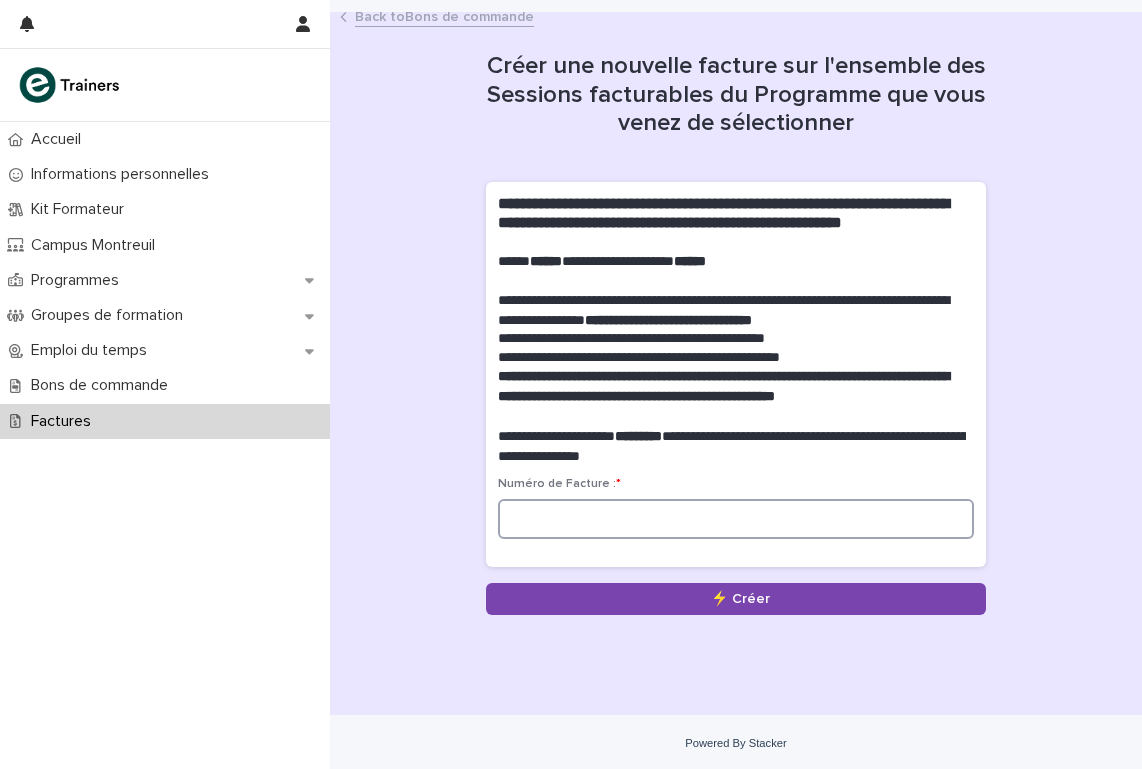 paste on "**********" 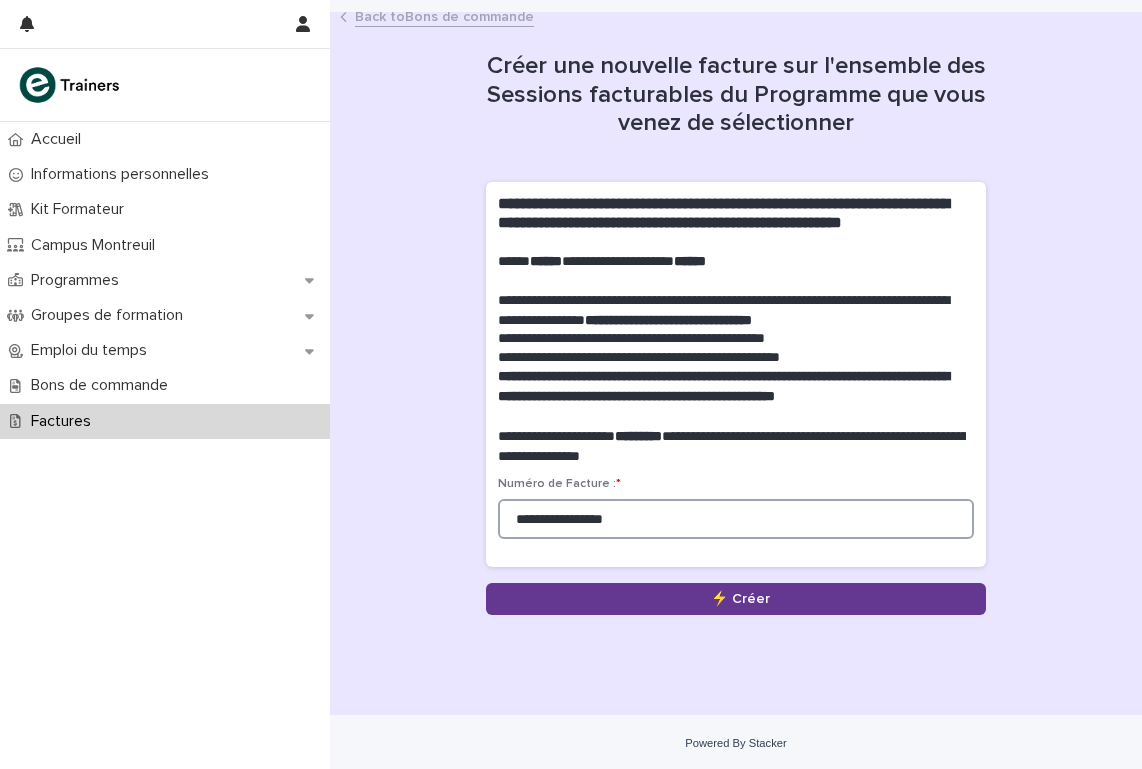 type on "**********" 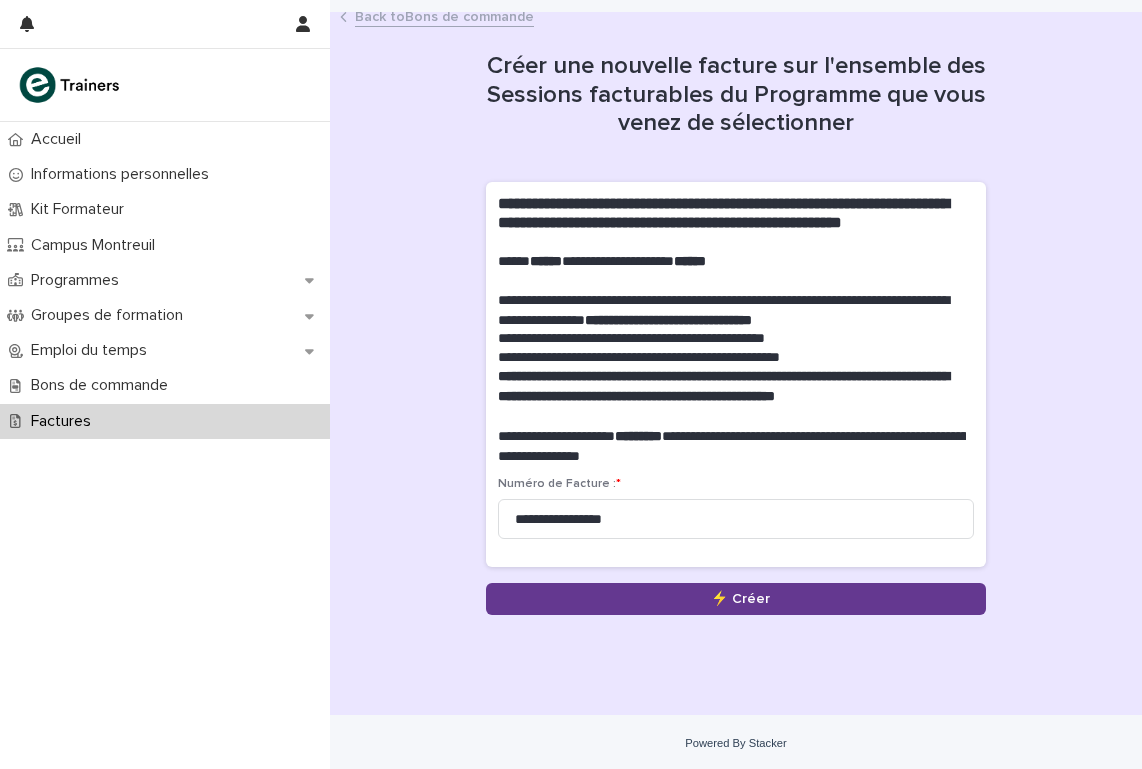 click on "Save" at bounding box center [736, 599] 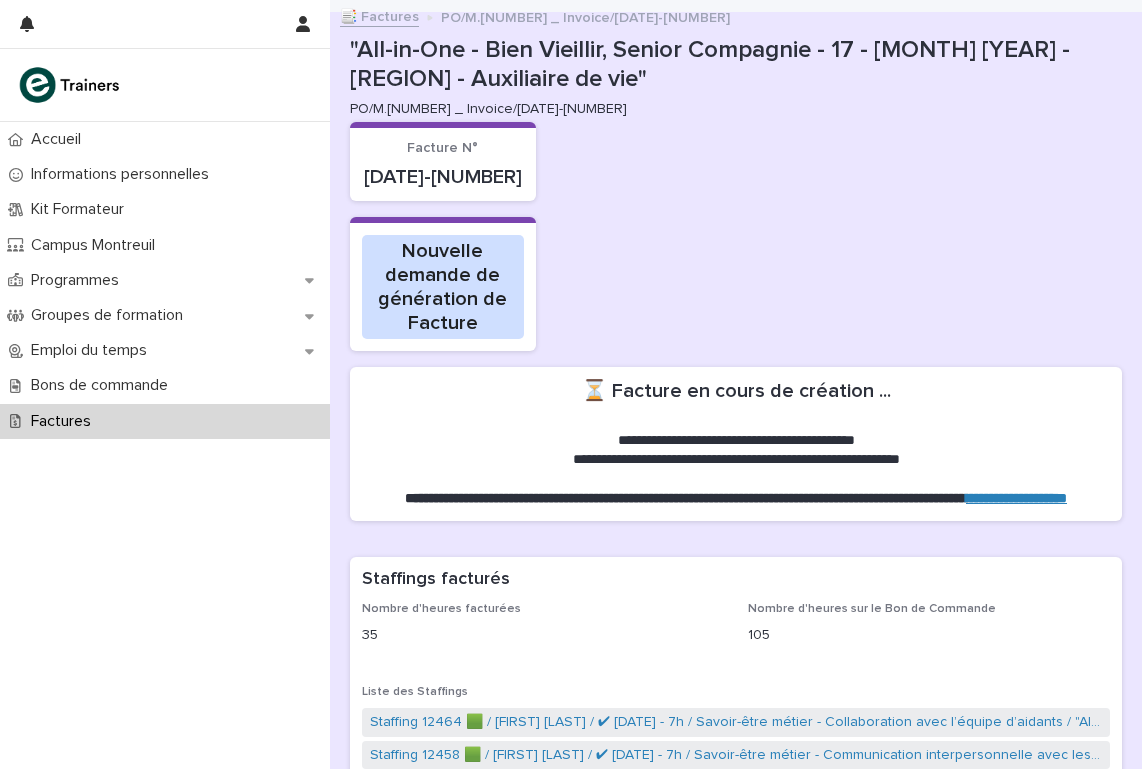 scroll, scrollTop: 0, scrollLeft: 0, axis: both 